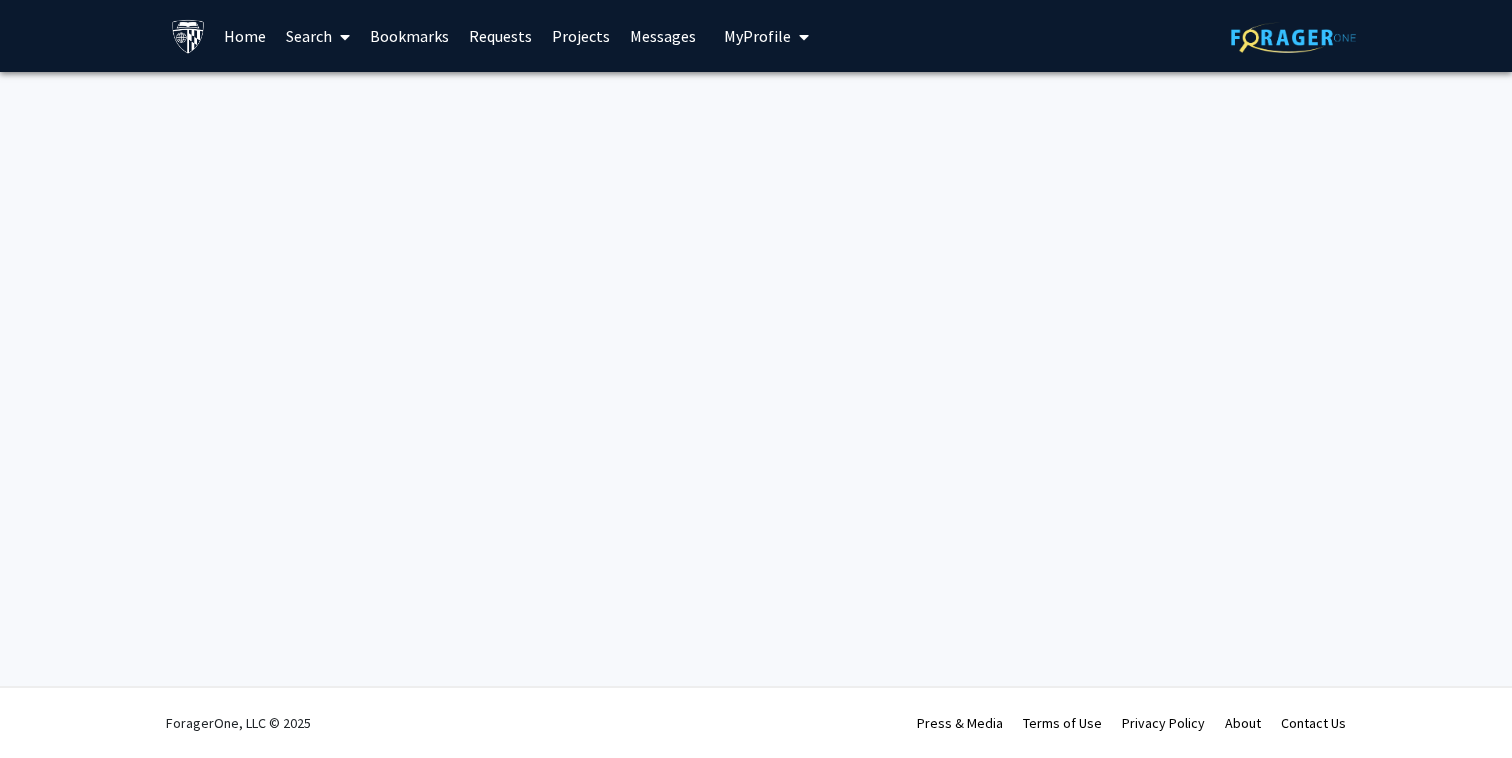 scroll, scrollTop: 0, scrollLeft: 0, axis: both 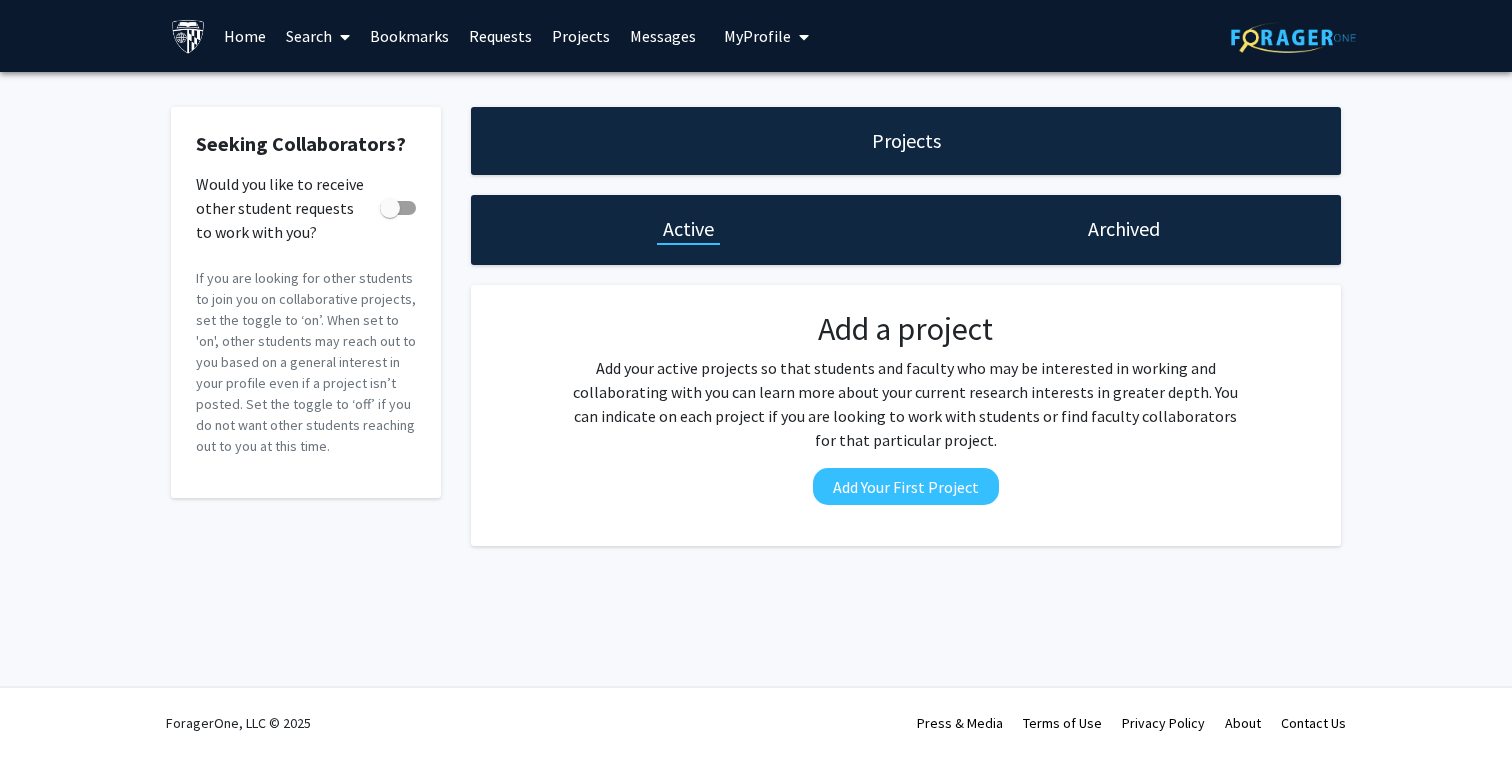 click on "Home" at bounding box center [245, 36] 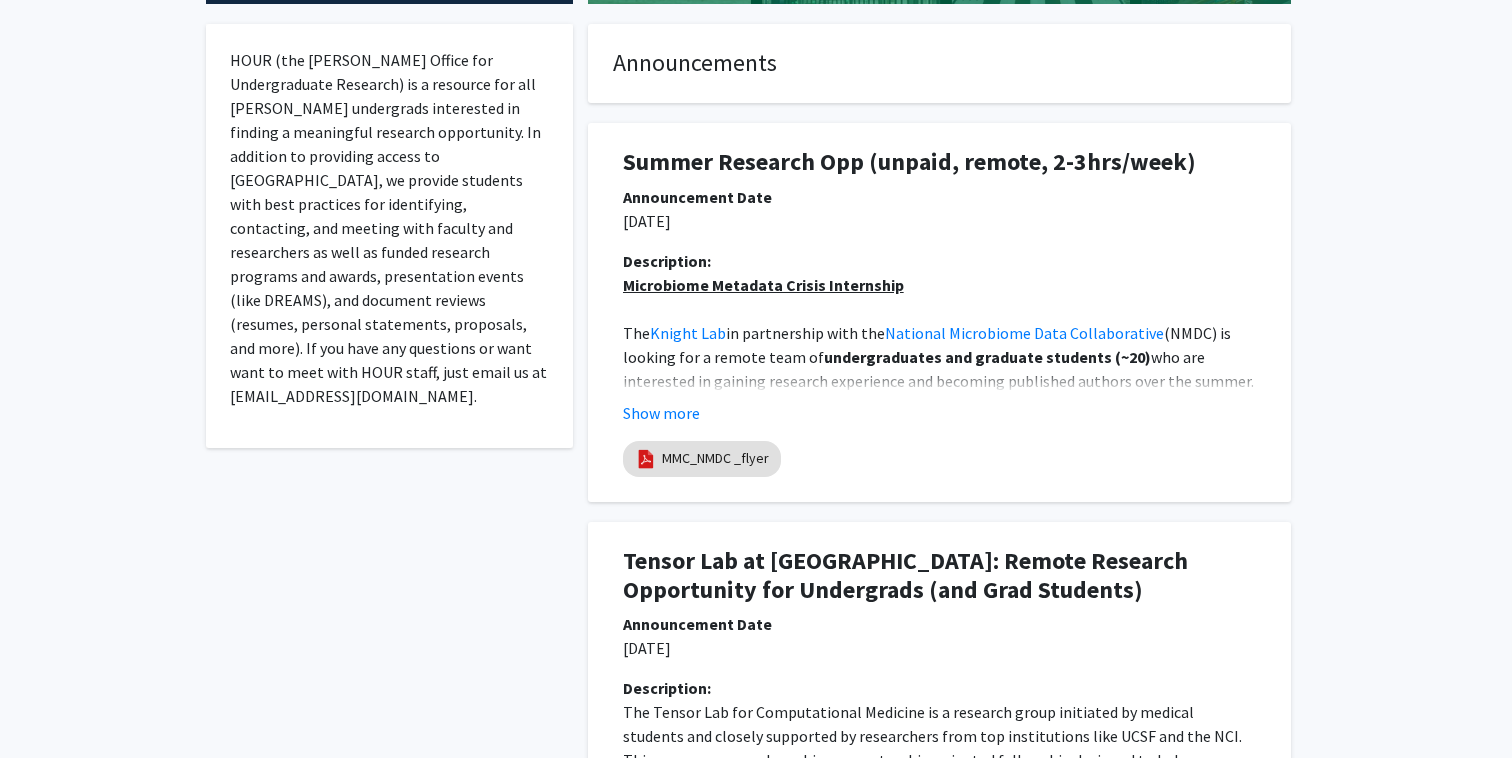 scroll, scrollTop: 383, scrollLeft: 0, axis: vertical 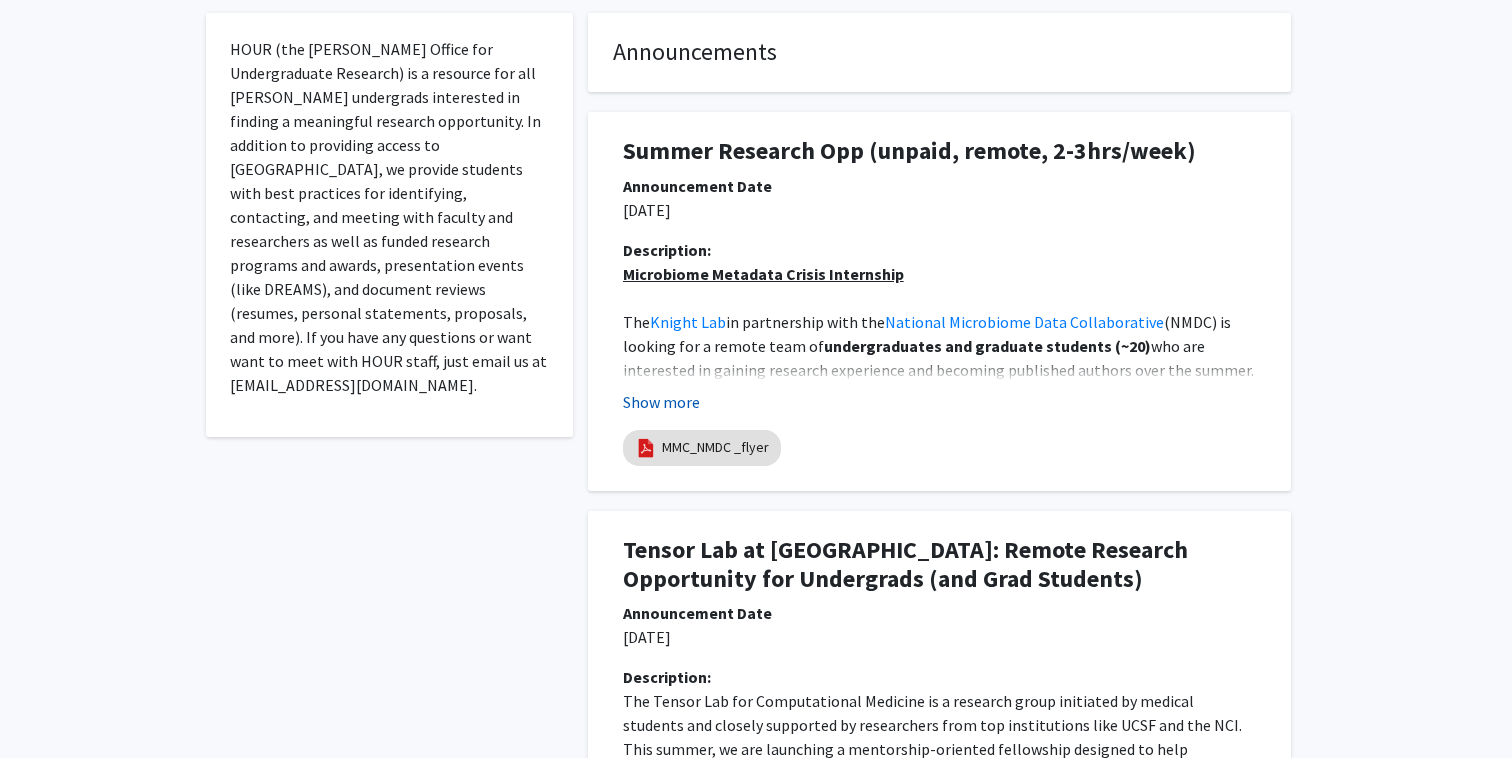 click on "Show more" 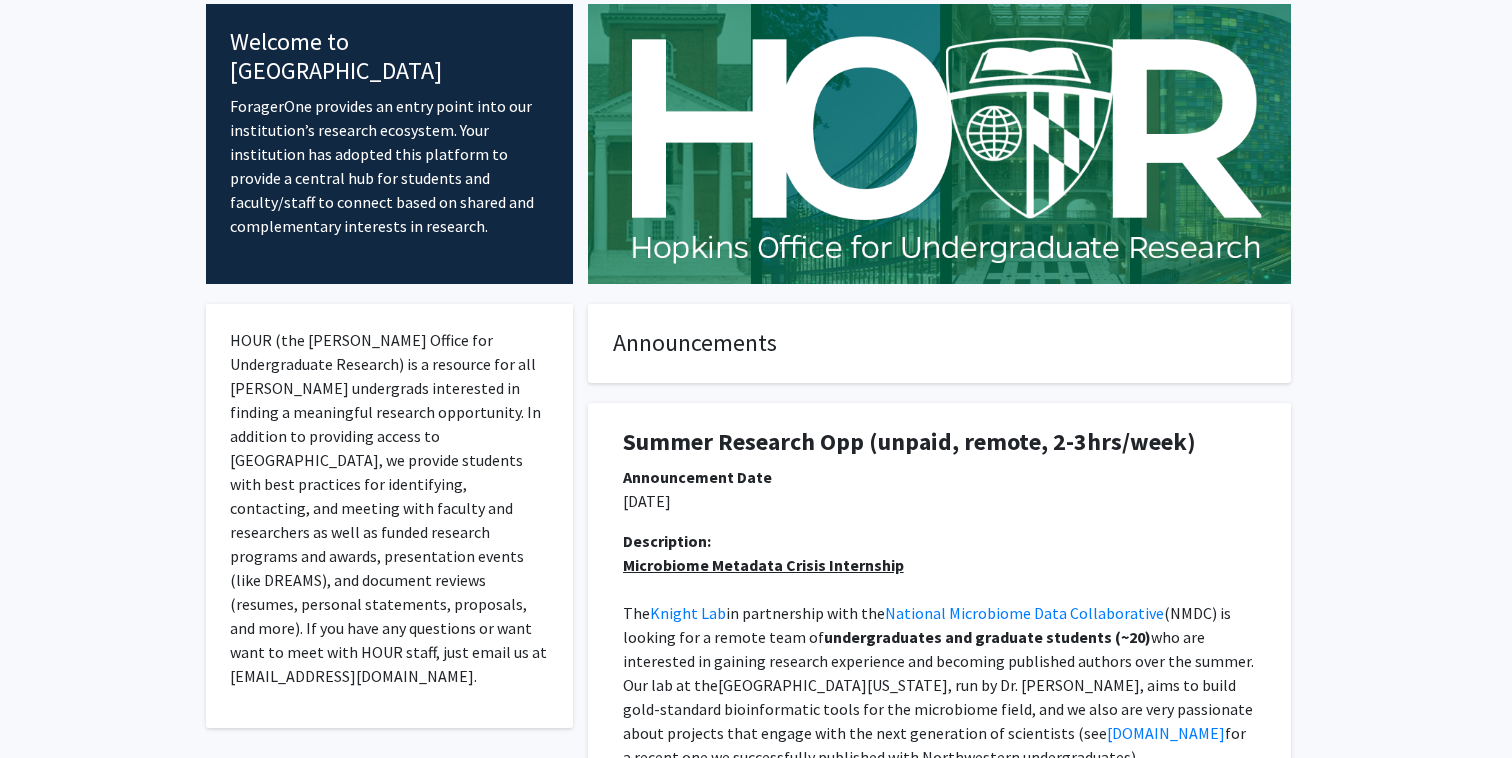 scroll, scrollTop: 0, scrollLeft: 0, axis: both 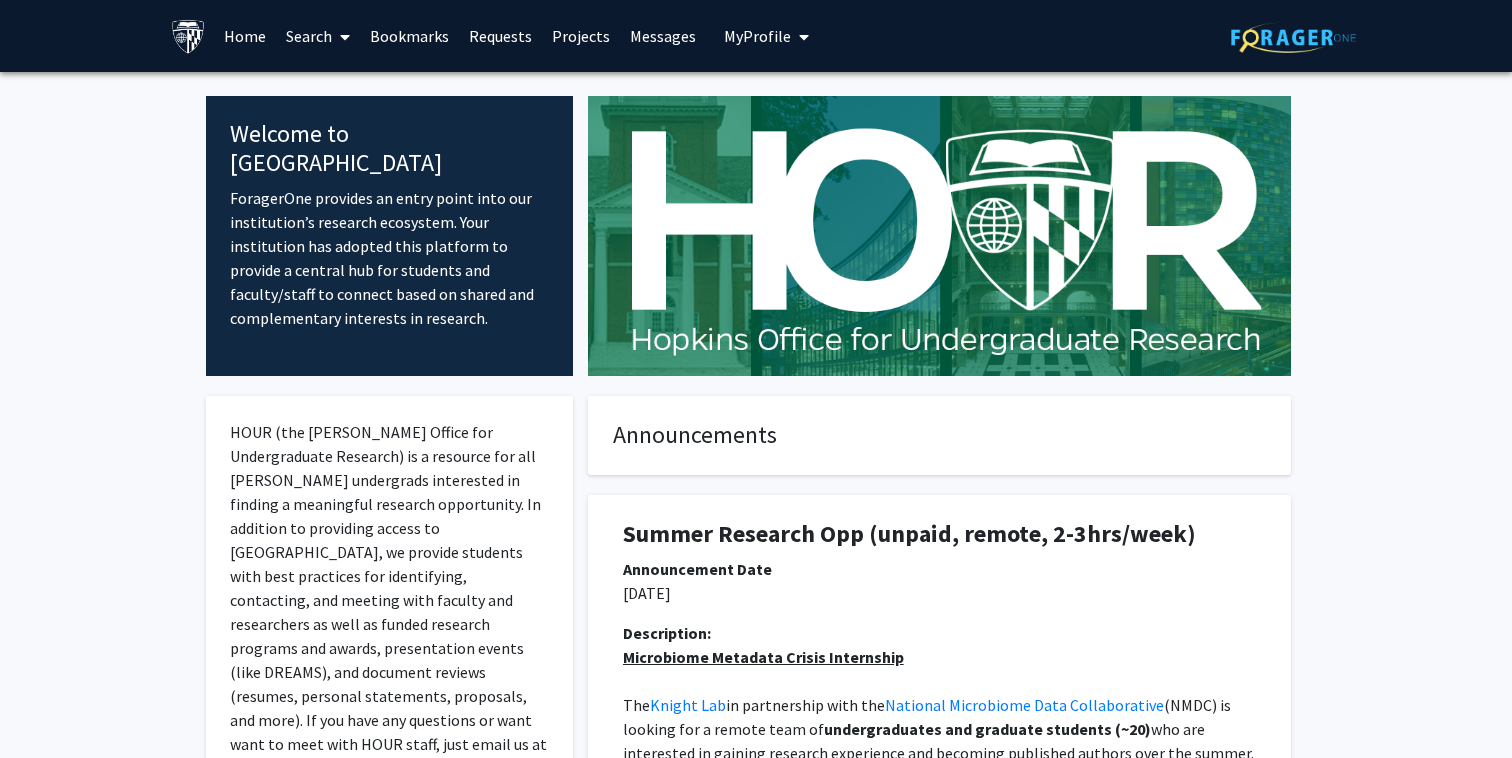click on "Search" at bounding box center (318, 36) 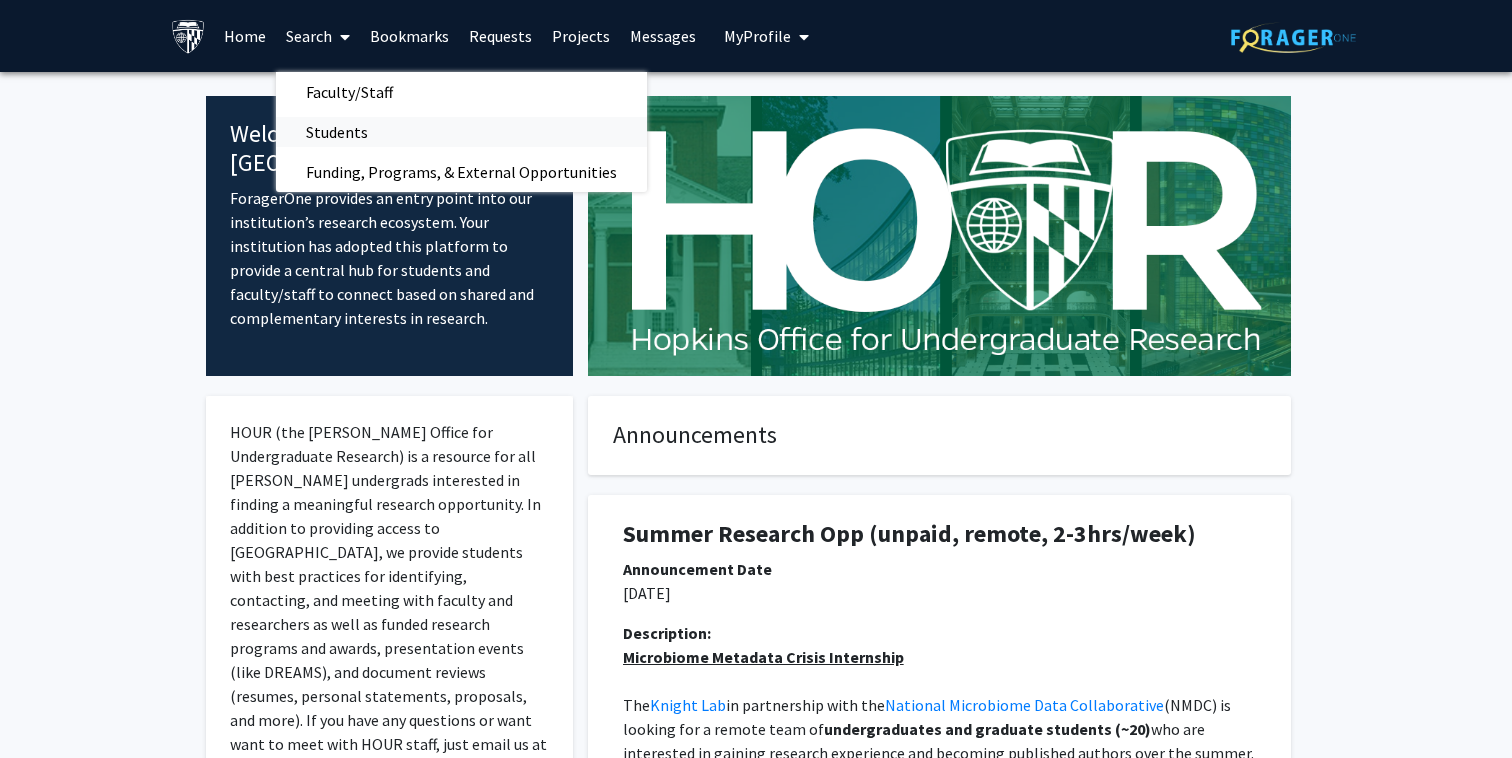 click on "Students" at bounding box center [337, 132] 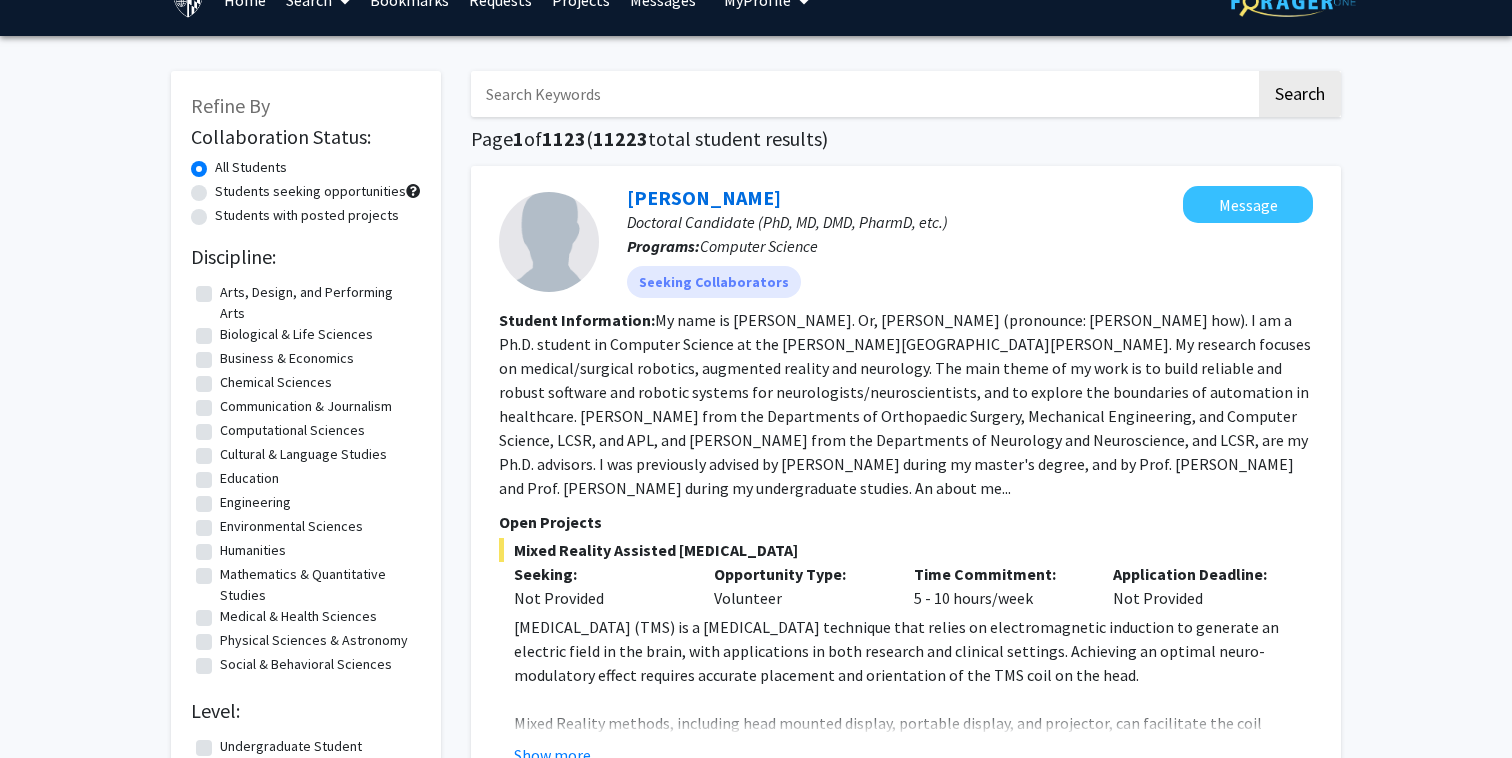 scroll, scrollTop: 38, scrollLeft: 0, axis: vertical 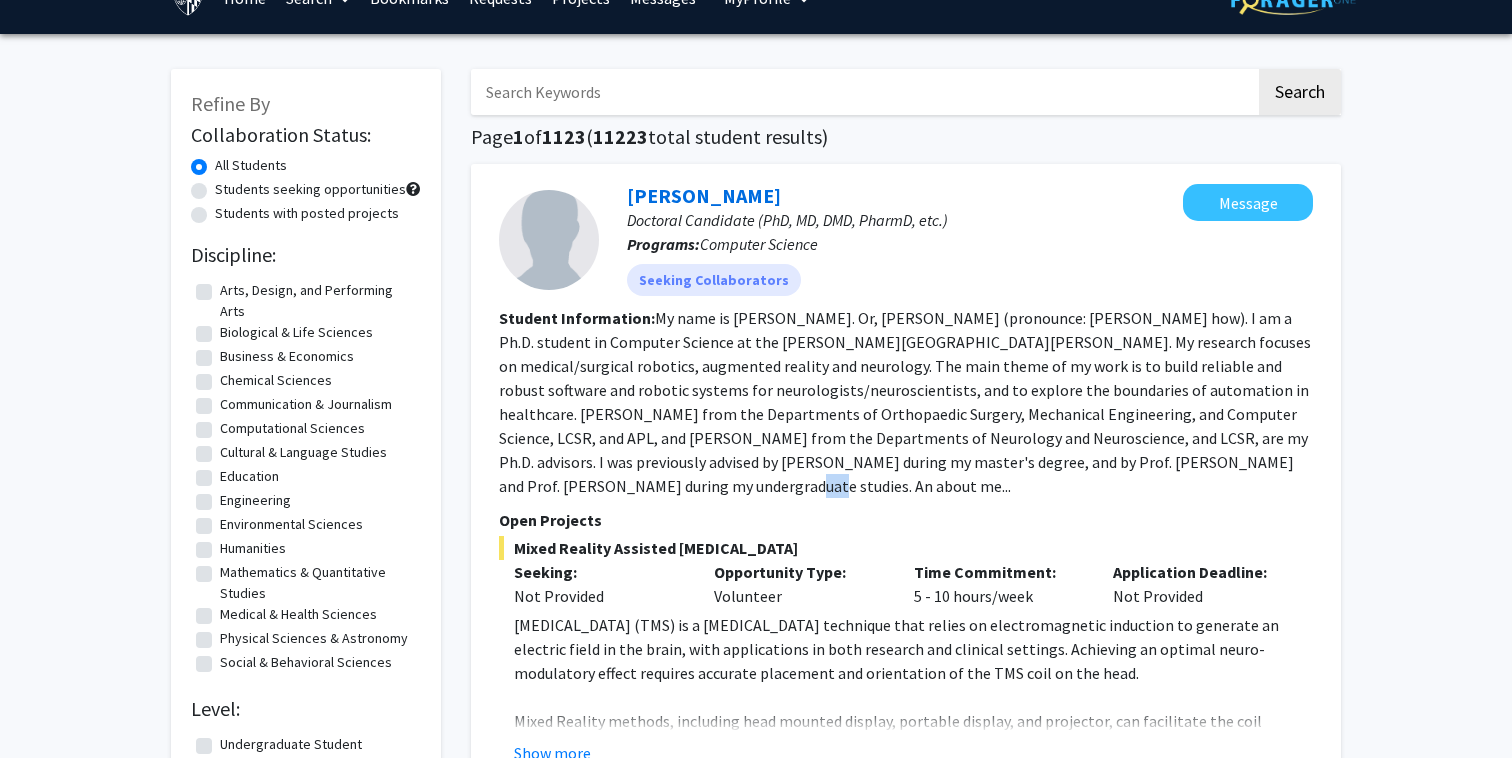 drag, startPoint x: 749, startPoint y: 498, endPoint x: 746, endPoint y: 482, distance: 16.27882 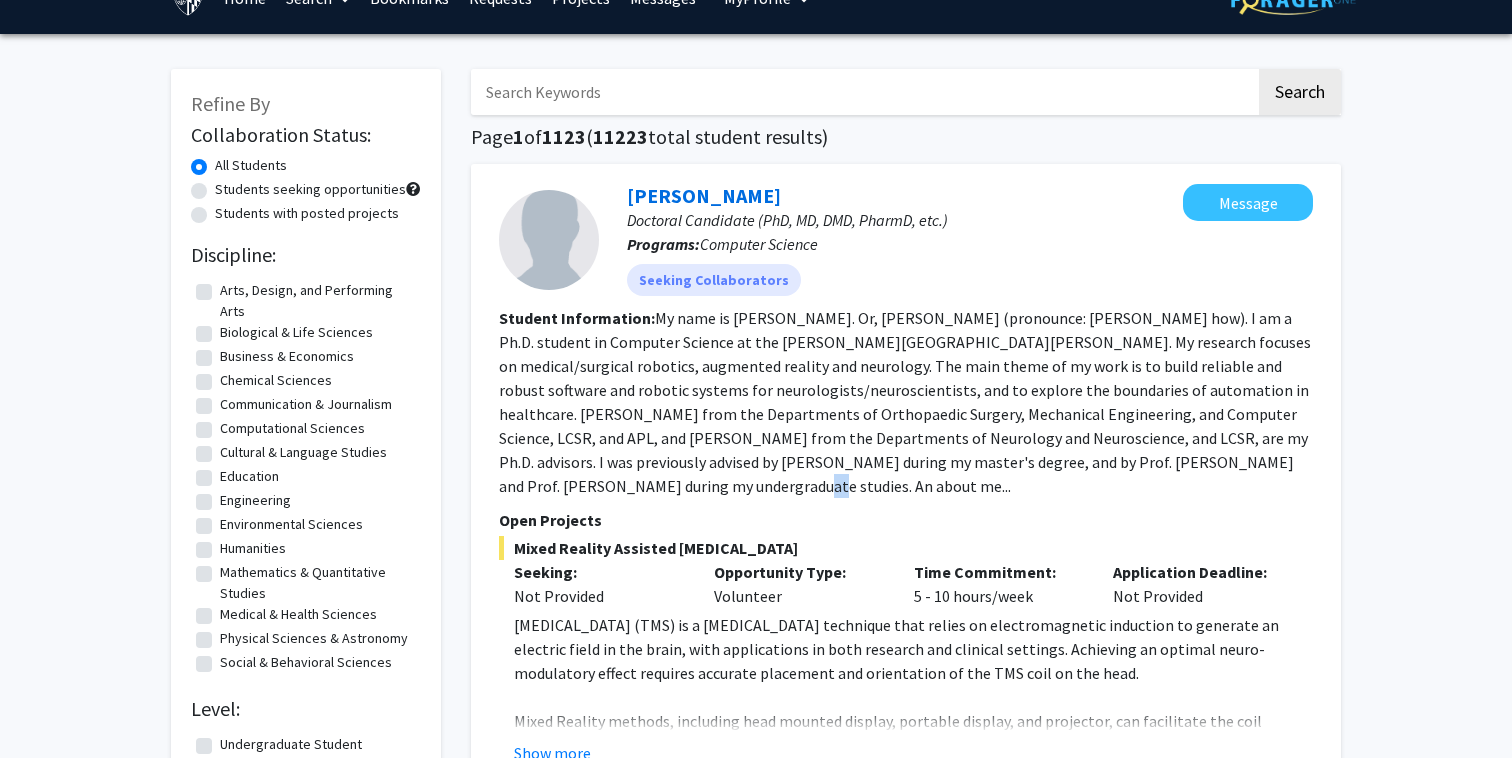 click on "My name is [PERSON_NAME]. Or, [PERSON_NAME] (pronounce: [PERSON_NAME] how). I am a Ph.D. student in Computer Science at the [PERSON_NAME][GEOGRAPHIC_DATA][PERSON_NAME]. My research focuses on medical/surgical robotics, augmented reality and neurology.    The main theme of my work is to build reliable and robust software and robotic systems for neurologists/neuroscientists, and to explore the boundaries of automation in healthcare.
[PERSON_NAME] from the Departments of Orthopaedic Surgery, Mechanical Engineering, and Computer Science, LCSR, and APL, and [PERSON_NAME] from the Departments of Neurology and Neuroscience, and LCSR, are my Ph.D. advisors. I was previously advised by [PERSON_NAME] during my master's degree, and by Prof. [PERSON_NAME] and Prof. [PERSON_NAME] during my undergraduate studies.
An about me..." 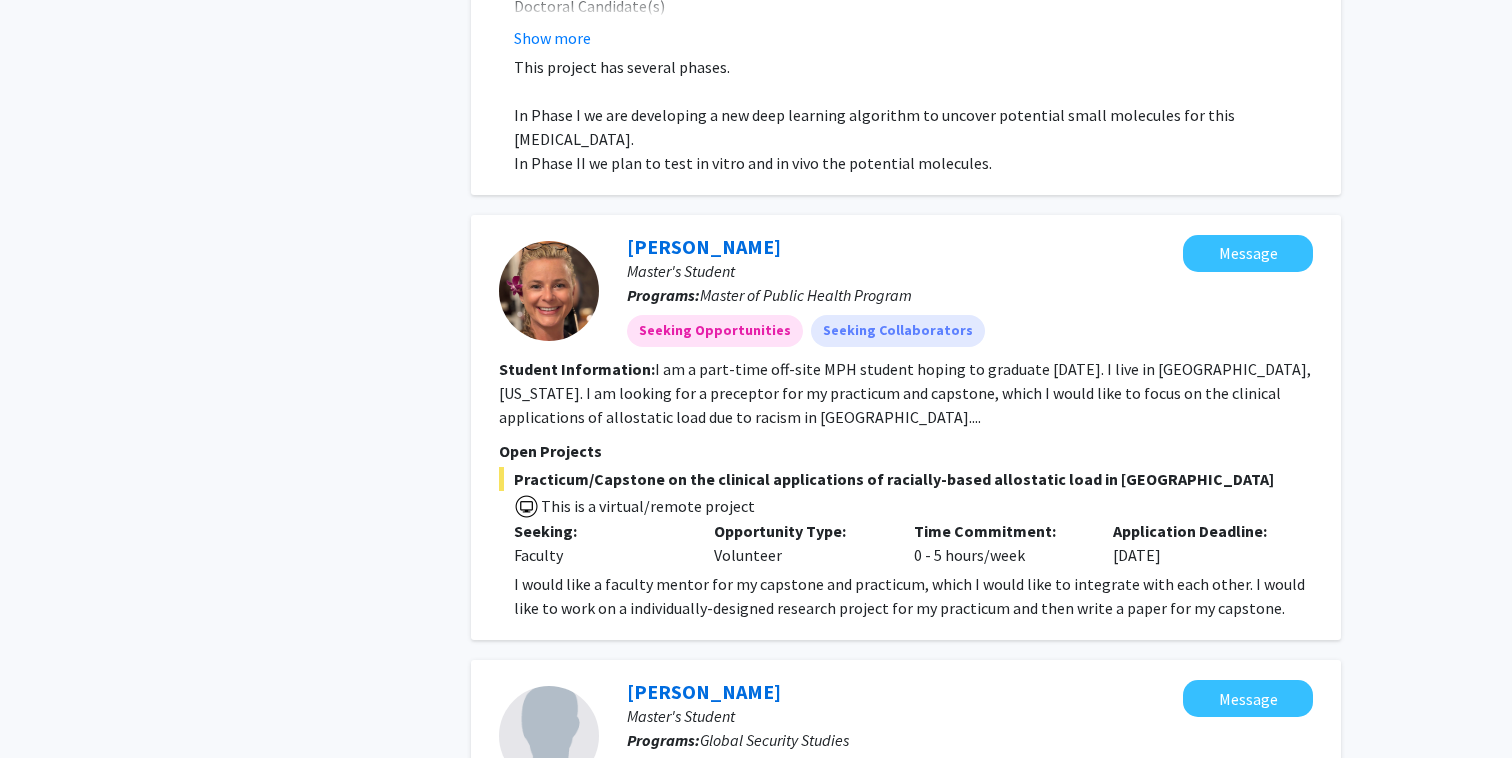 scroll, scrollTop: 1221, scrollLeft: 0, axis: vertical 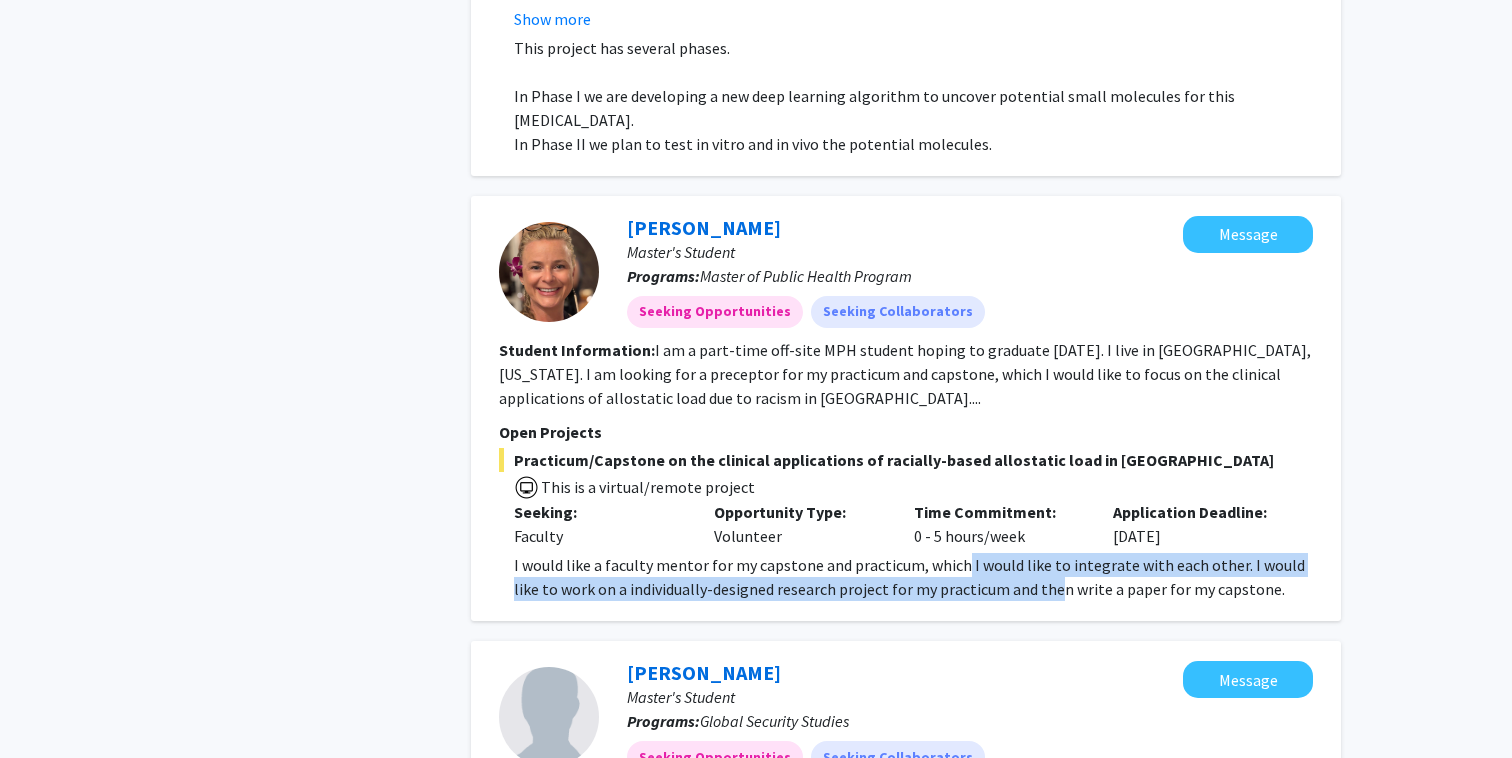drag, startPoint x: 1025, startPoint y: 541, endPoint x: 957, endPoint y: 512, distance: 73.92564 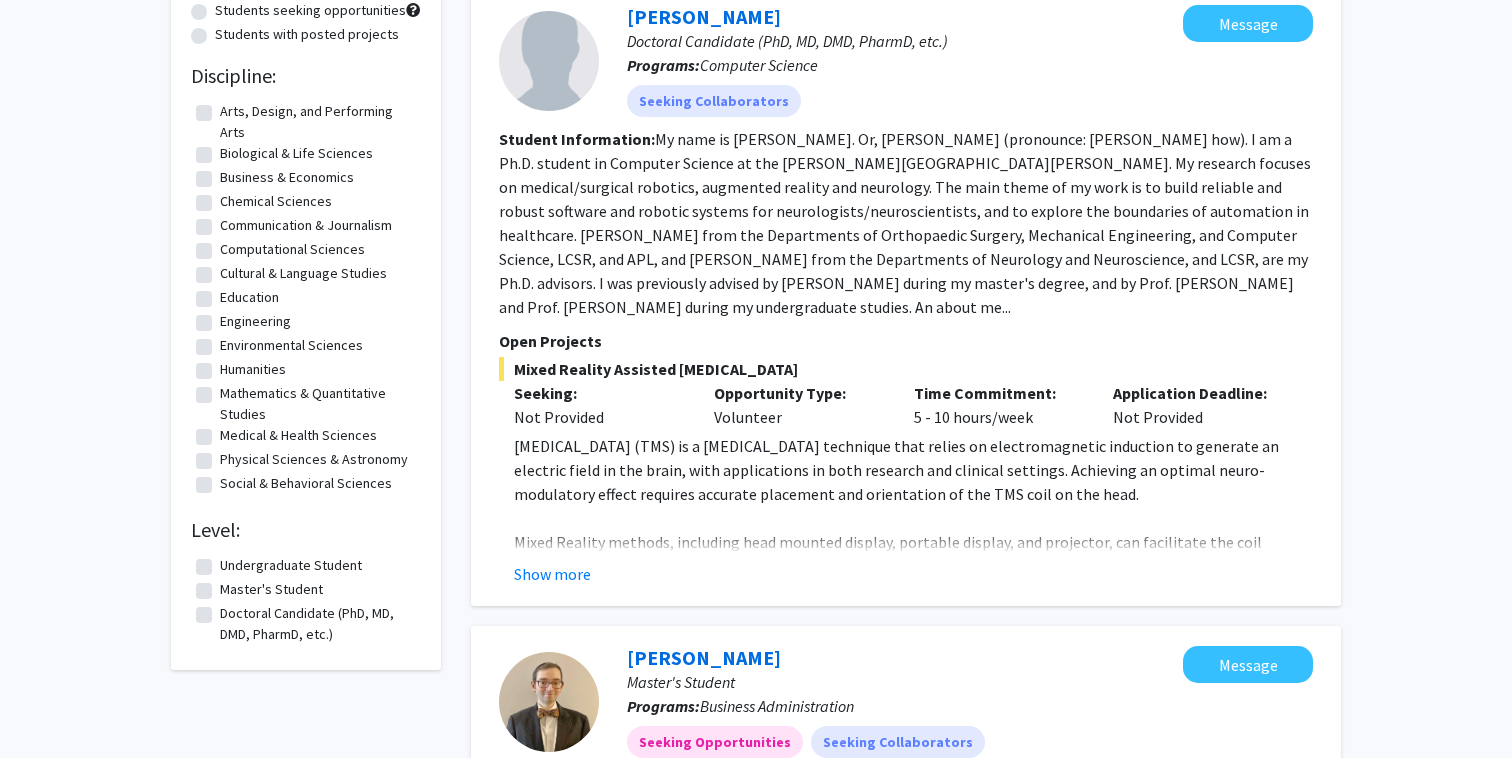 scroll, scrollTop: 222, scrollLeft: 0, axis: vertical 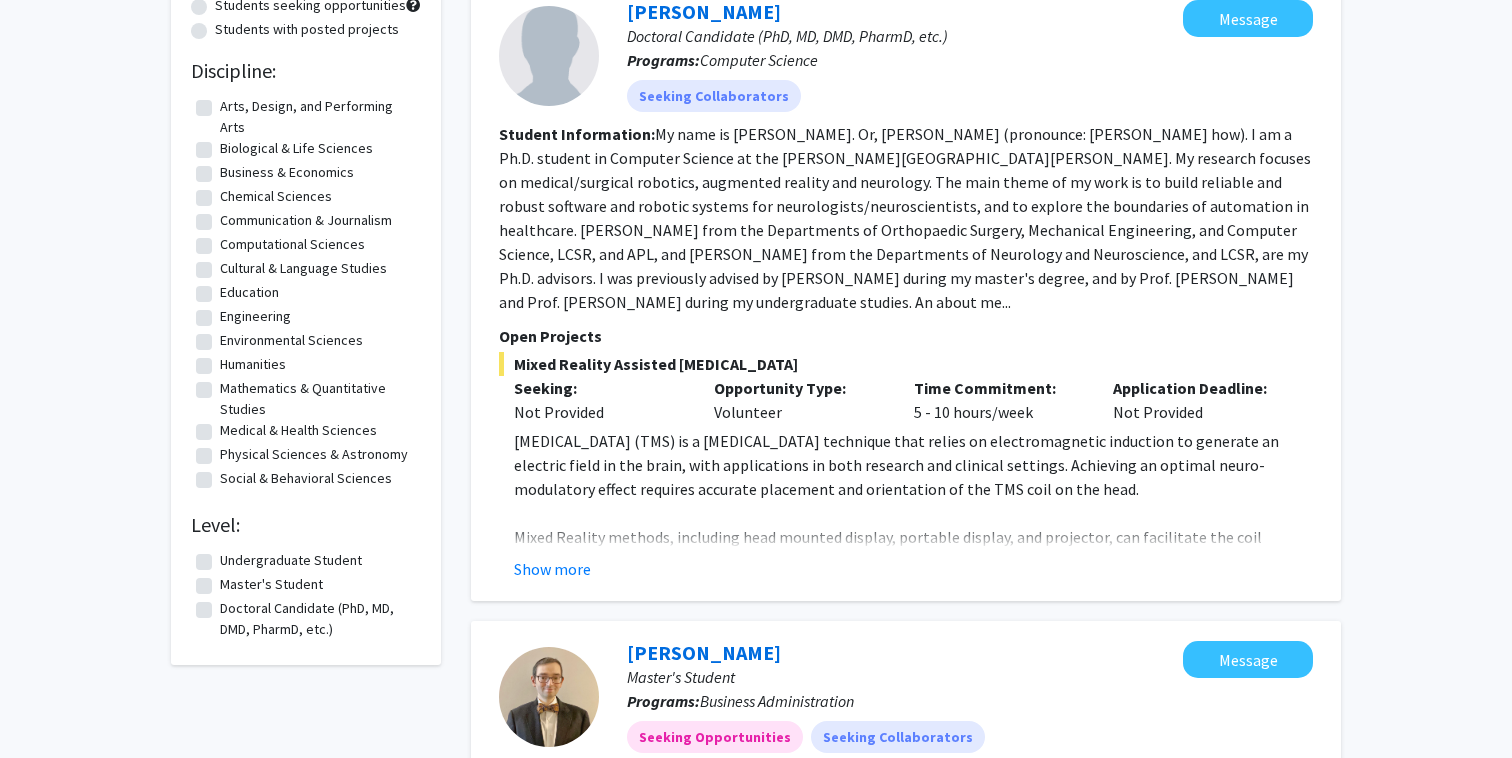 click on "Undergraduate Student" 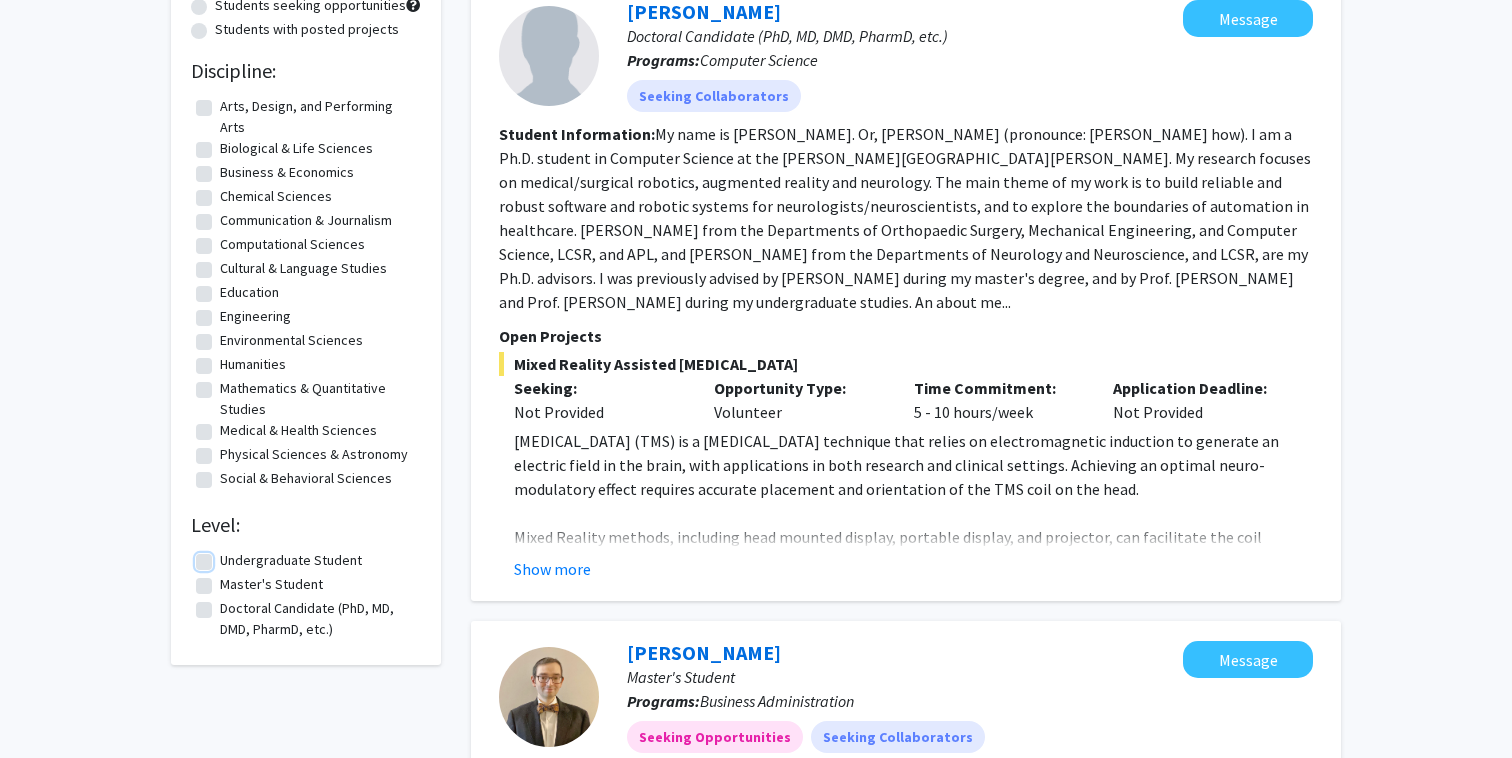 click on "Undergraduate Student" at bounding box center (226, 556) 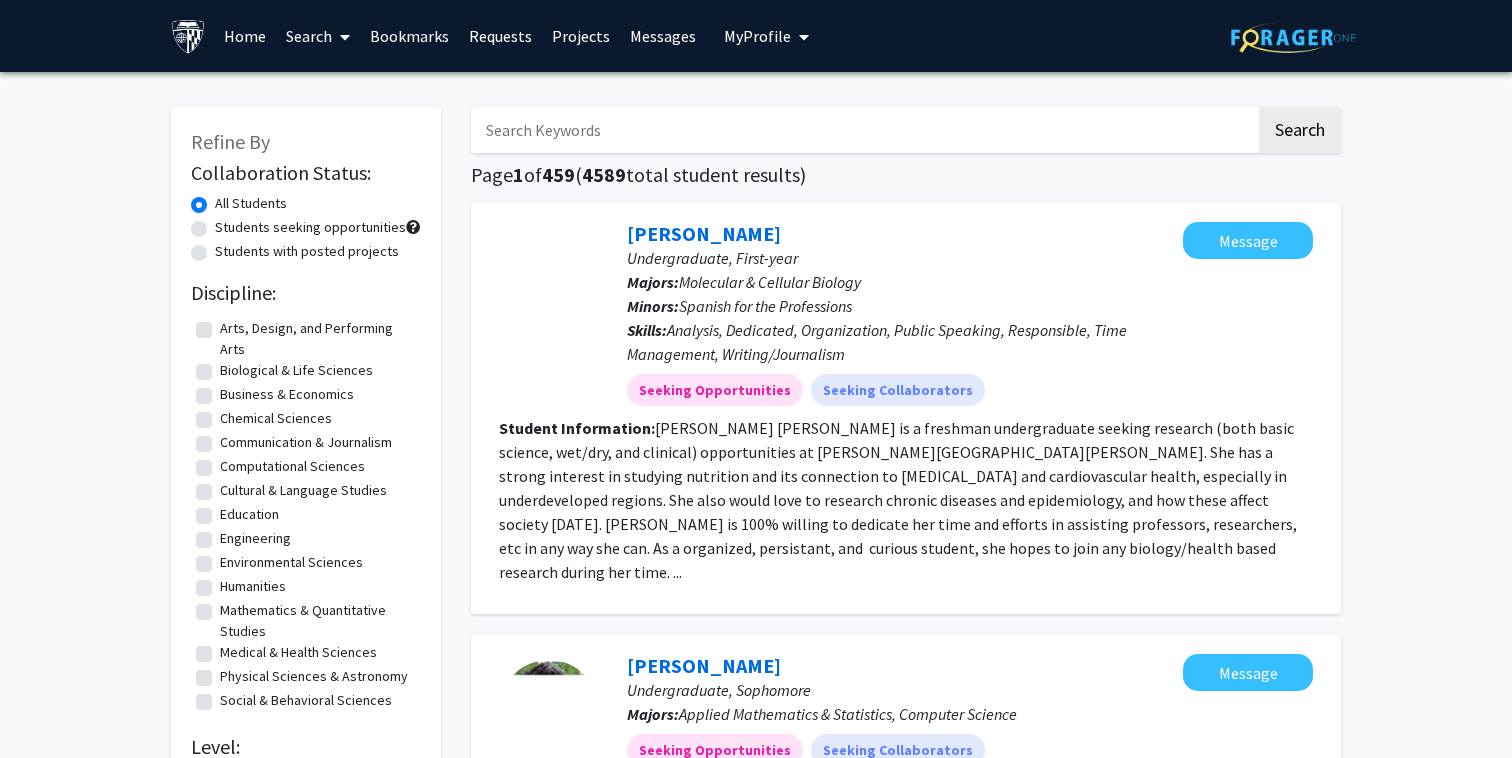 scroll, scrollTop: 198, scrollLeft: 0, axis: vertical 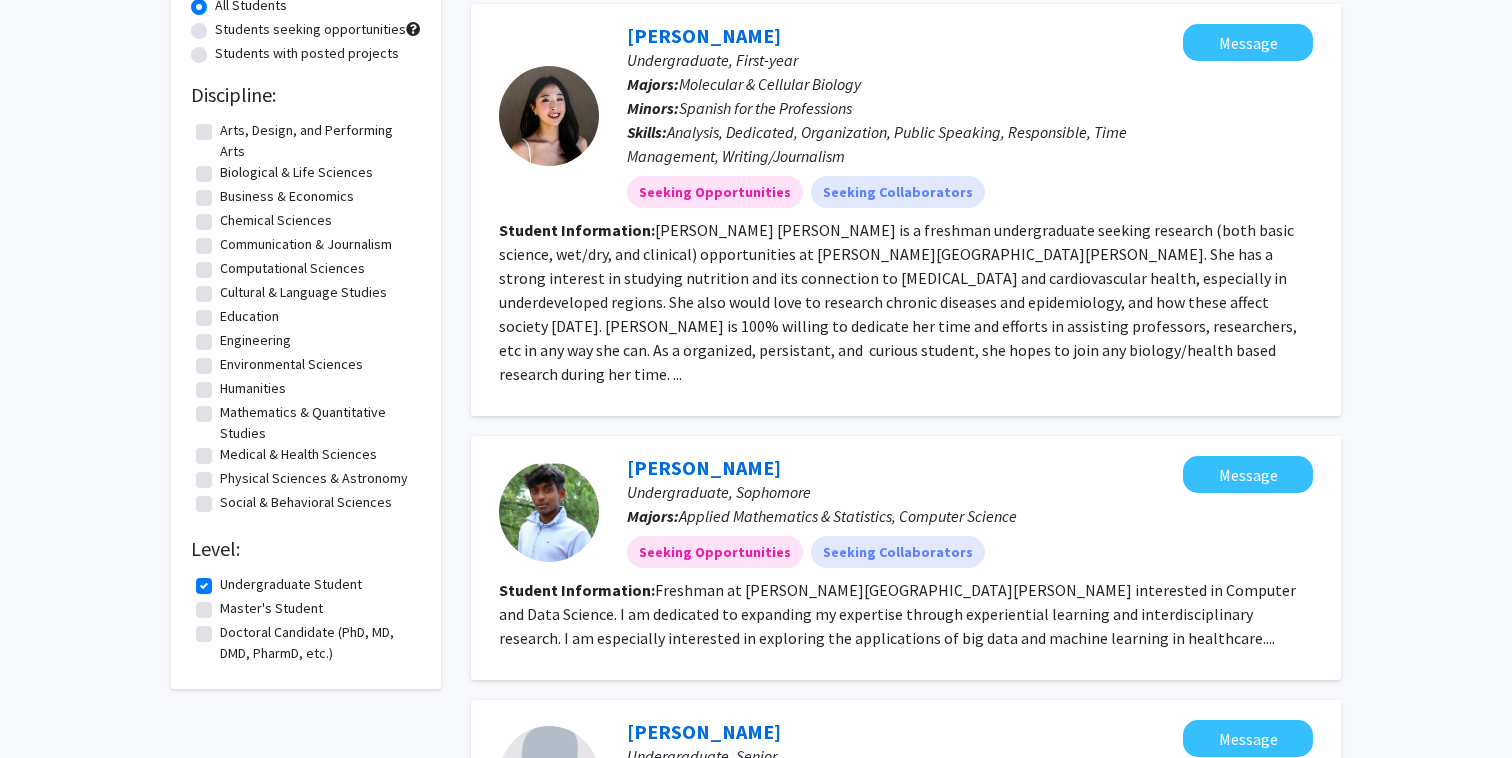 click on "Undergraduate Student" 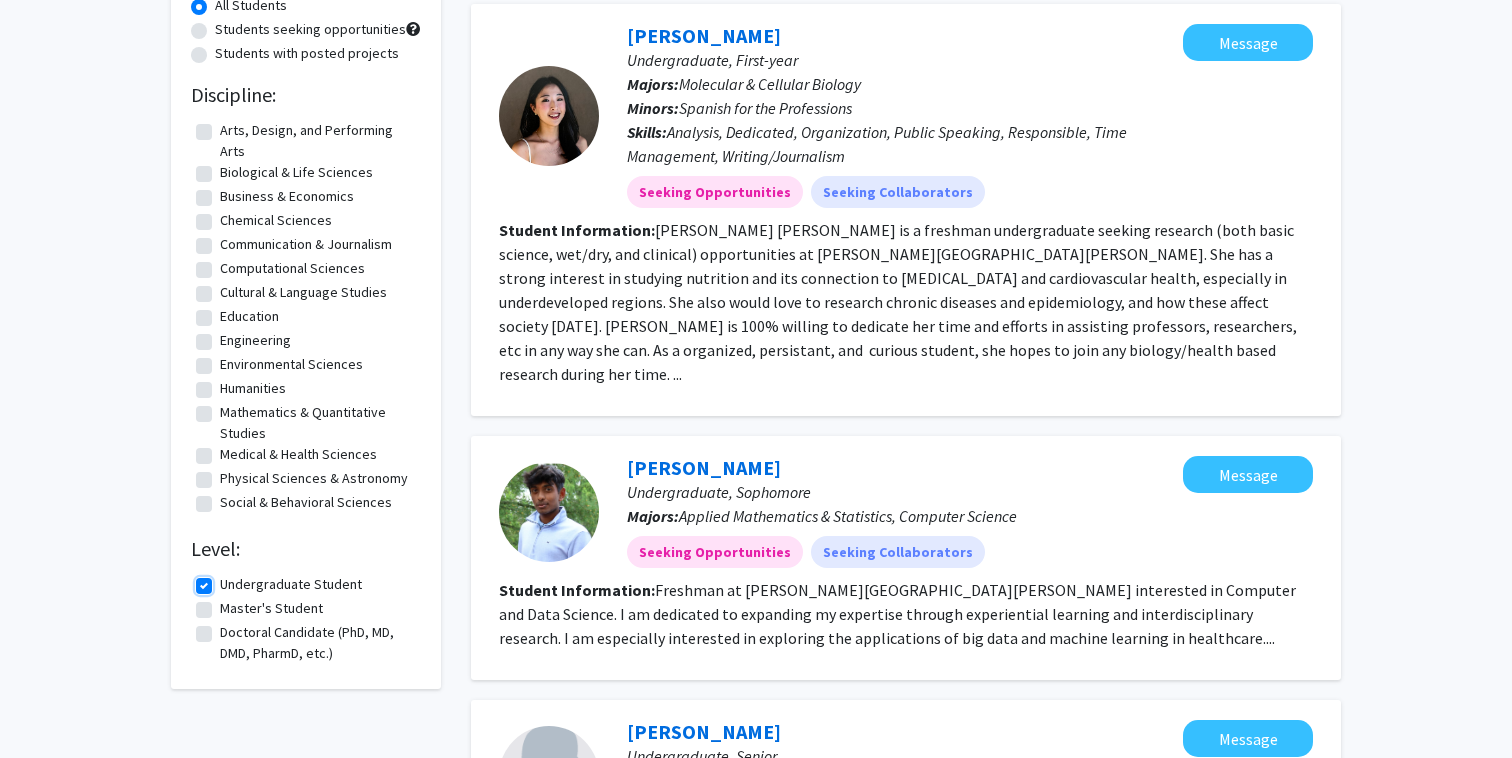 click on "Undergraduate Student" at bounding box center [226, 580] 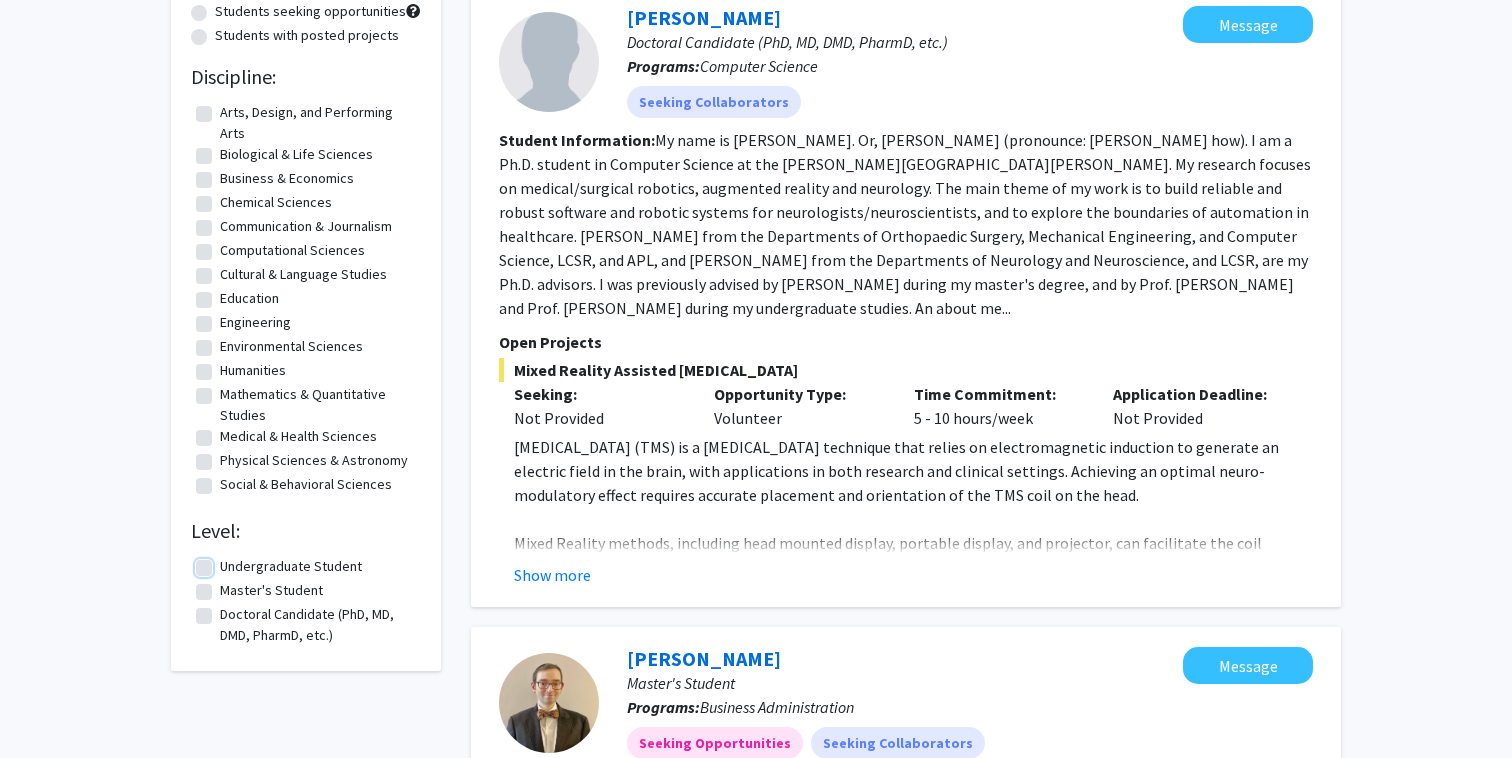 scroll, scrollTop: 0, scrollLeft: 0, axis: both 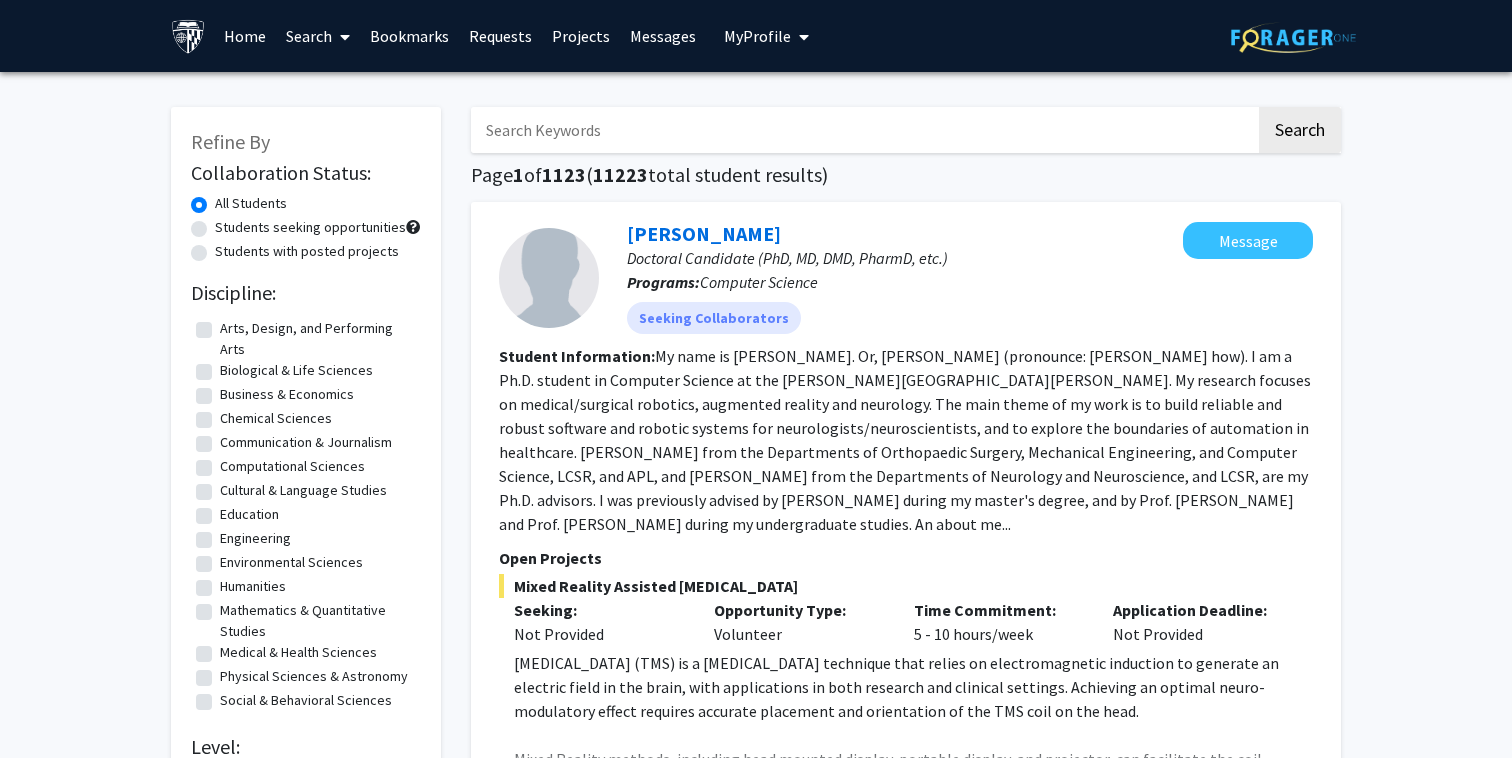 drag, startPoint x: 197, startPoint y: 259, endPoint x: 188, endPoint y: 287, distance: 29.410883 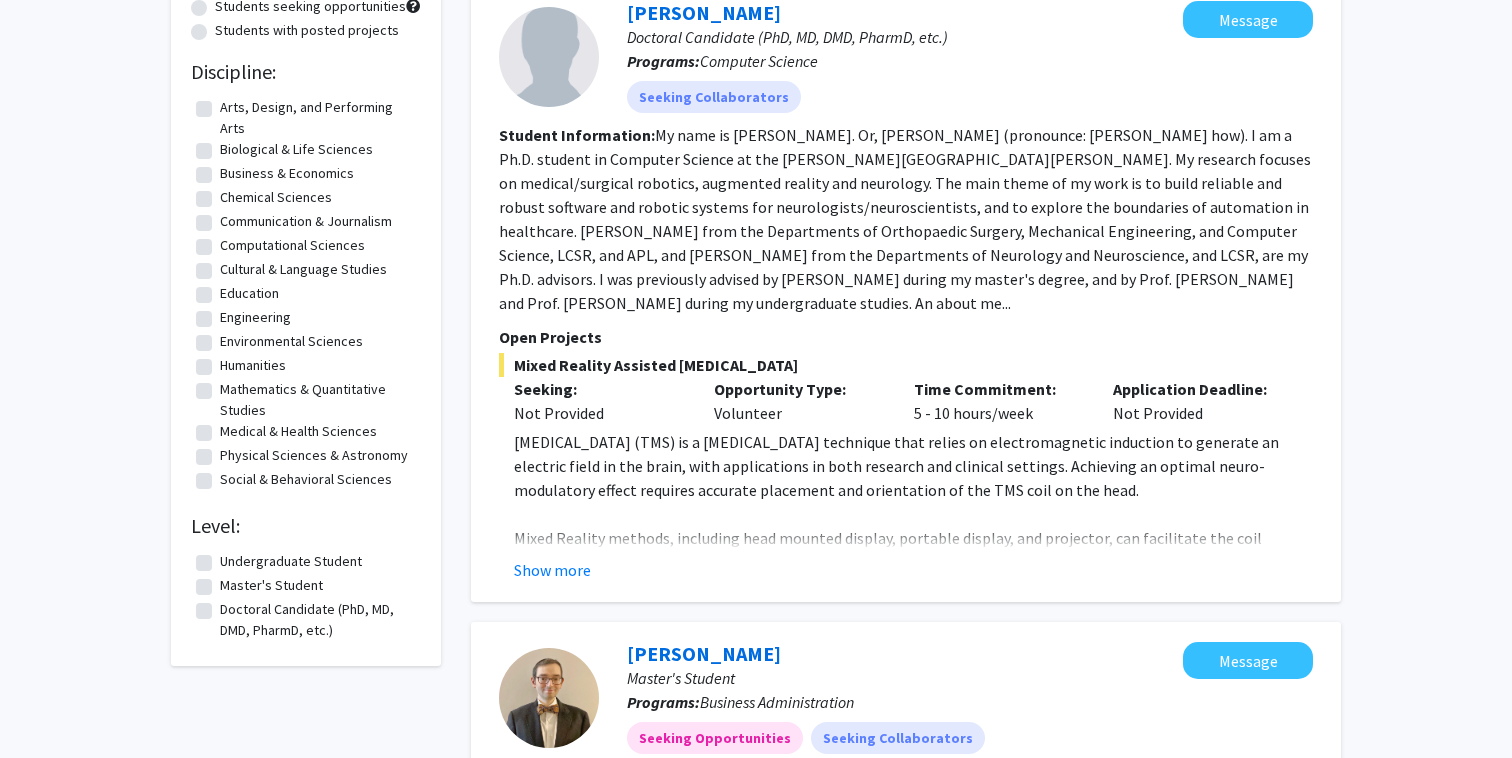scroll, scrollTop: 218, scrollLeft: 0, axis: vertical 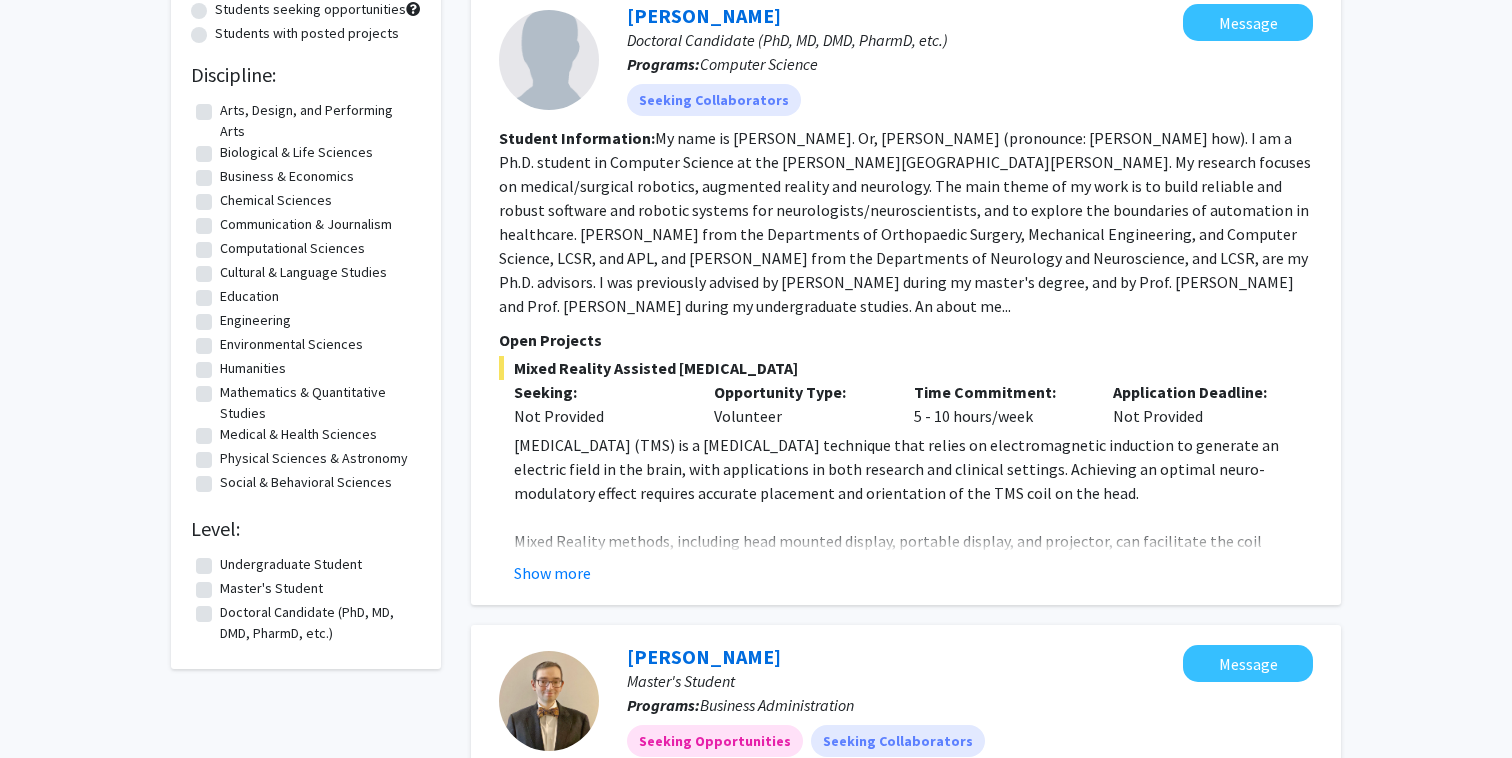 click on "Humanities" 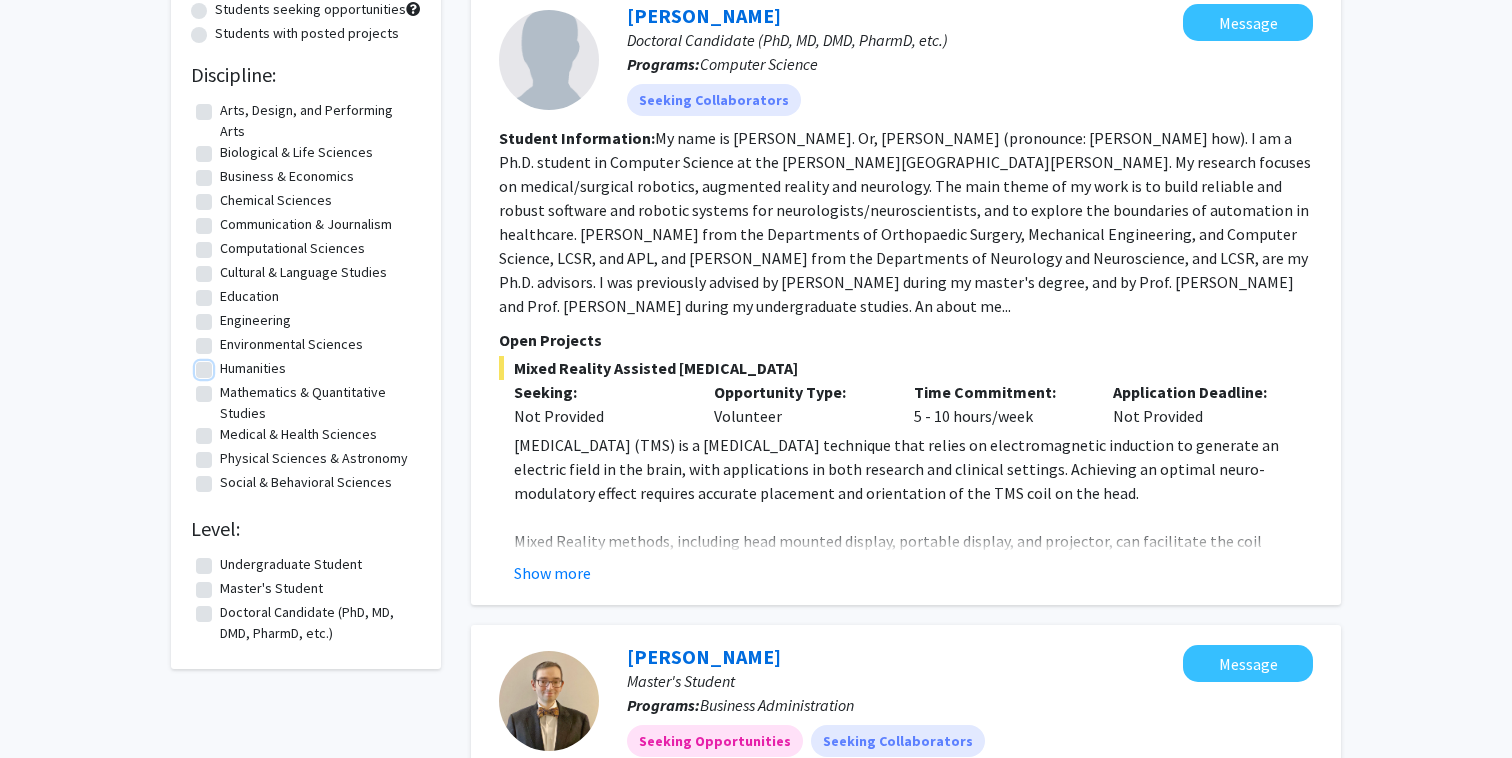 click on "Humanities" at bounding box center [226, 364] 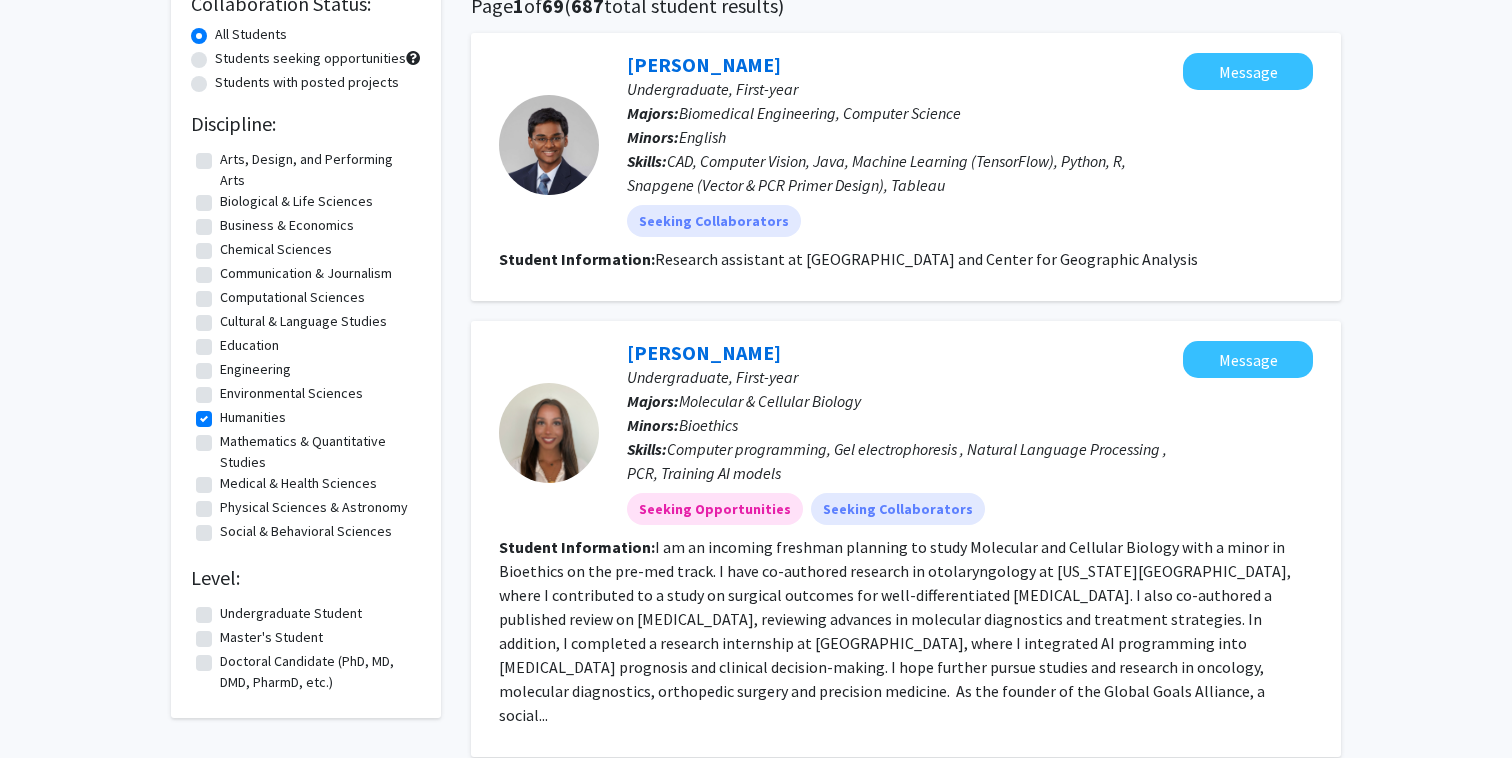 scroll, scrollTop: 171, scrollLeft: 0, axis: vertical 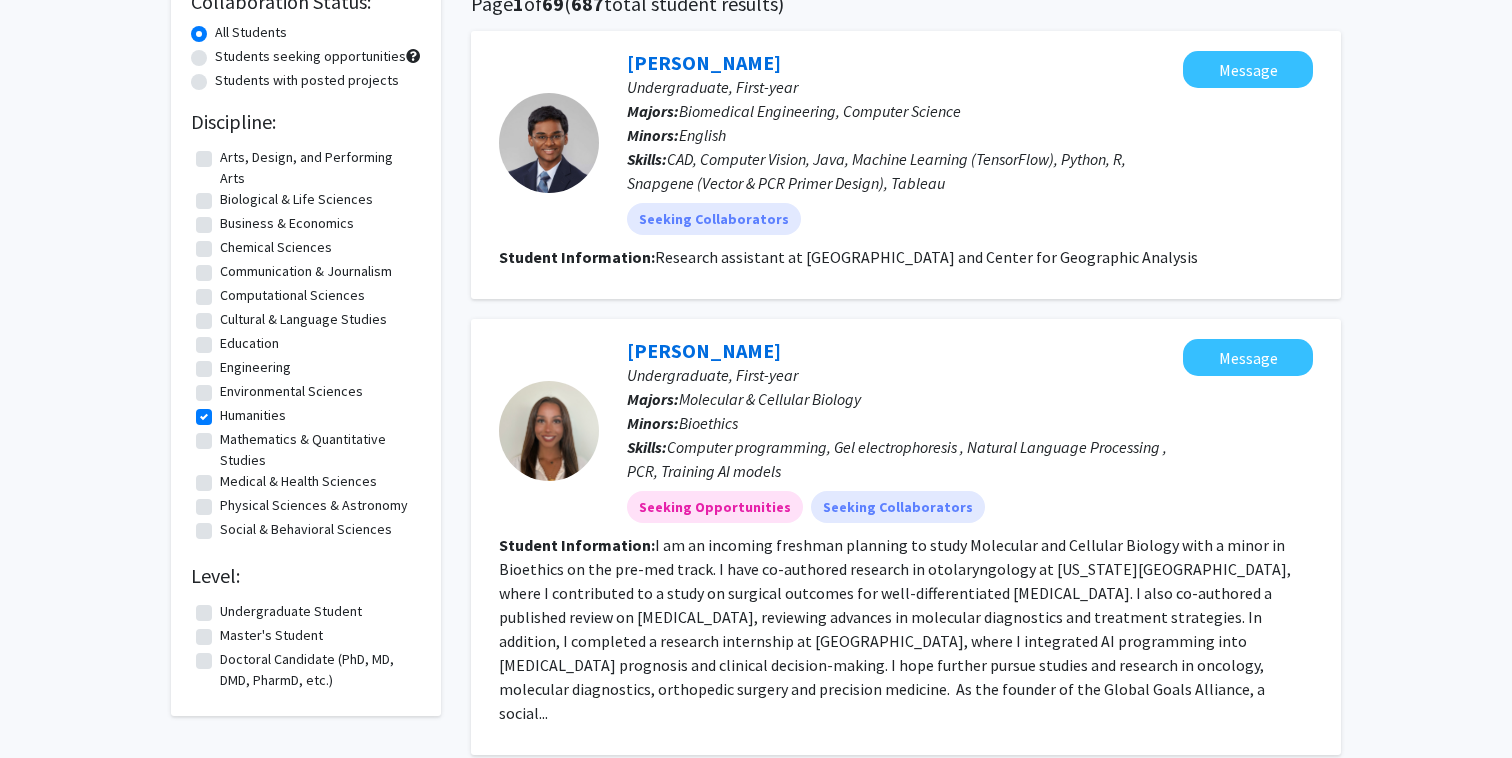 click on "Humanities" 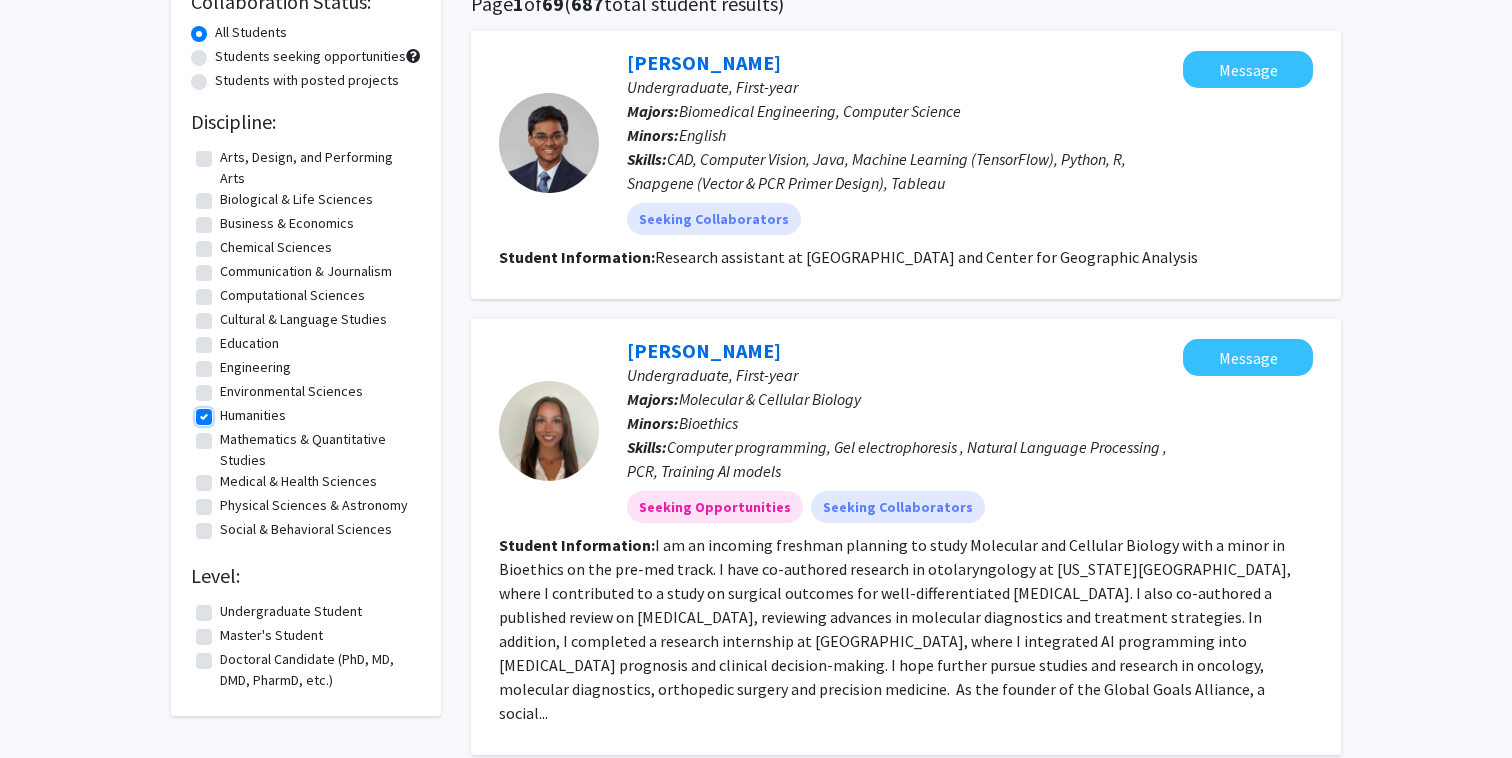 click on "Humanities" at bounding box center [226, 411] 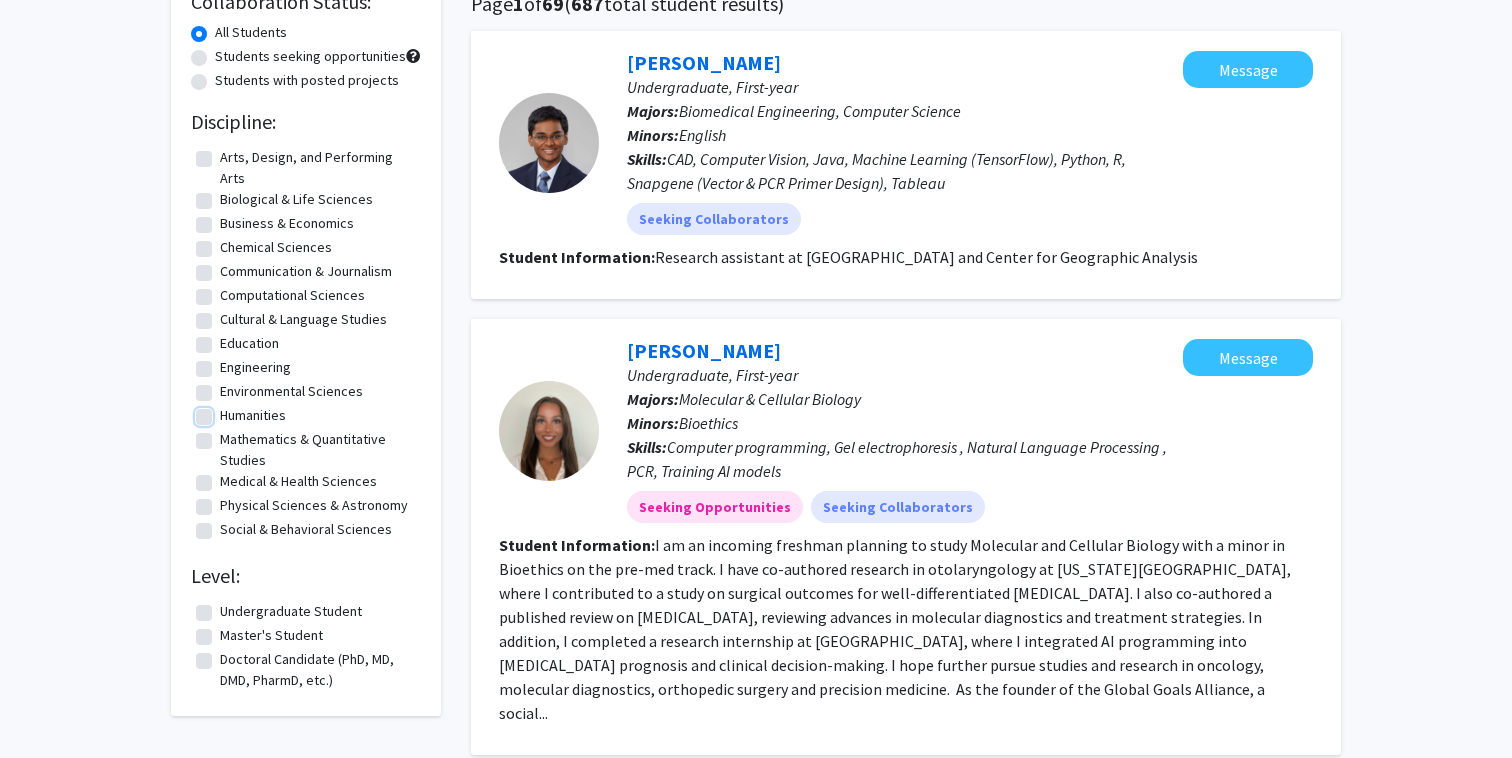 scroll, scrollTop: 0, scrollLeft: 0, axis: both 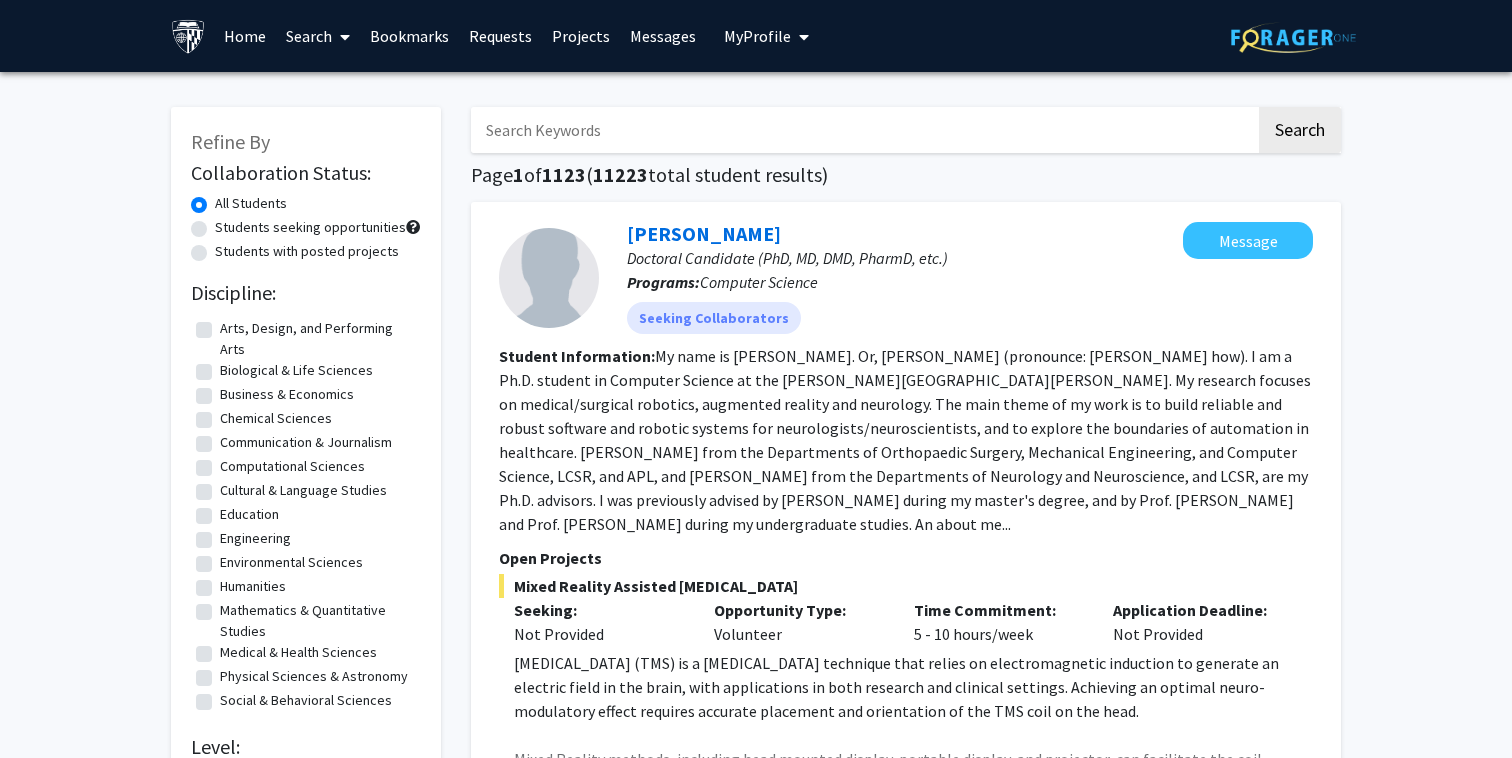 click at bounding box center [341, 37] 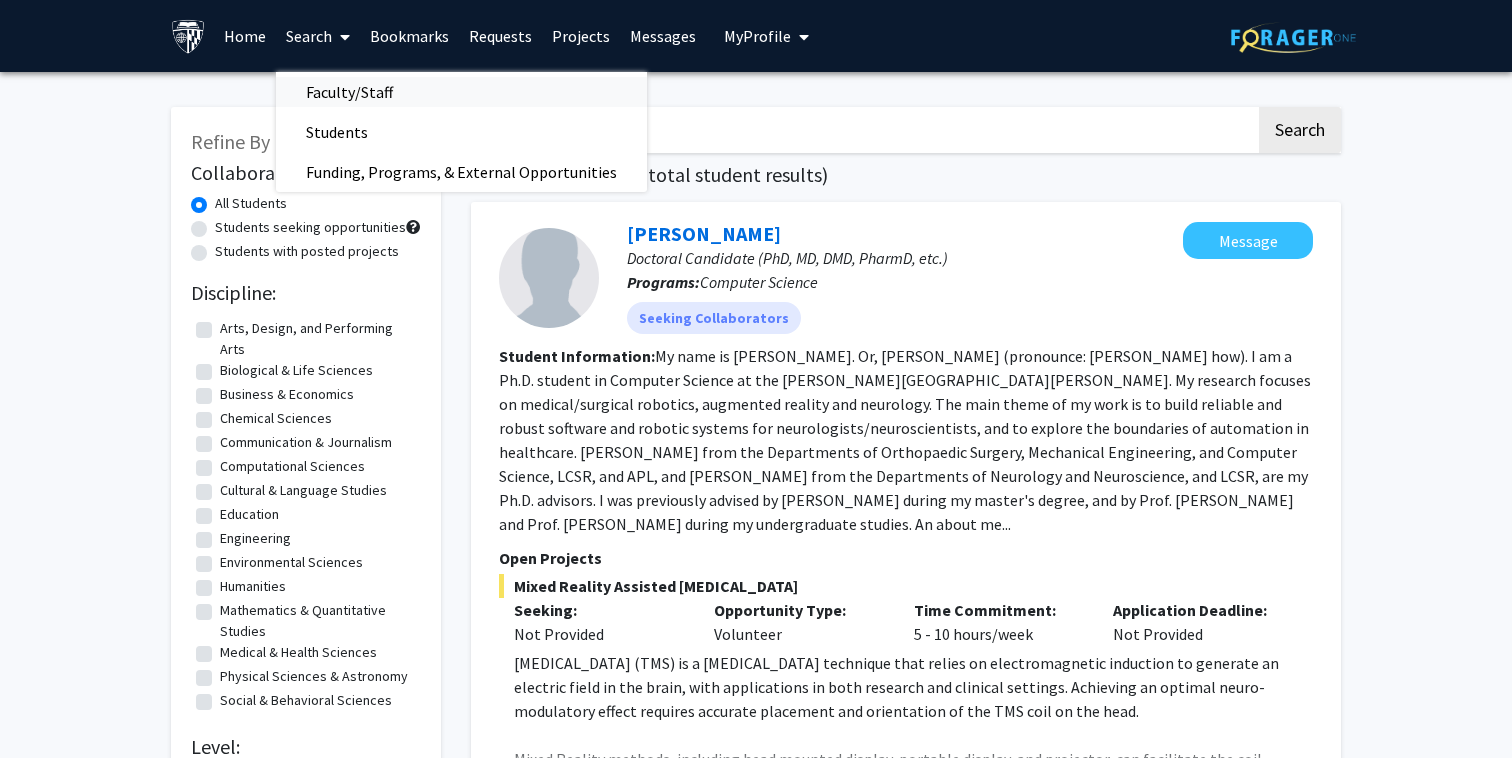 click on "Faculty/Staff" at bounding box center [349, 92] 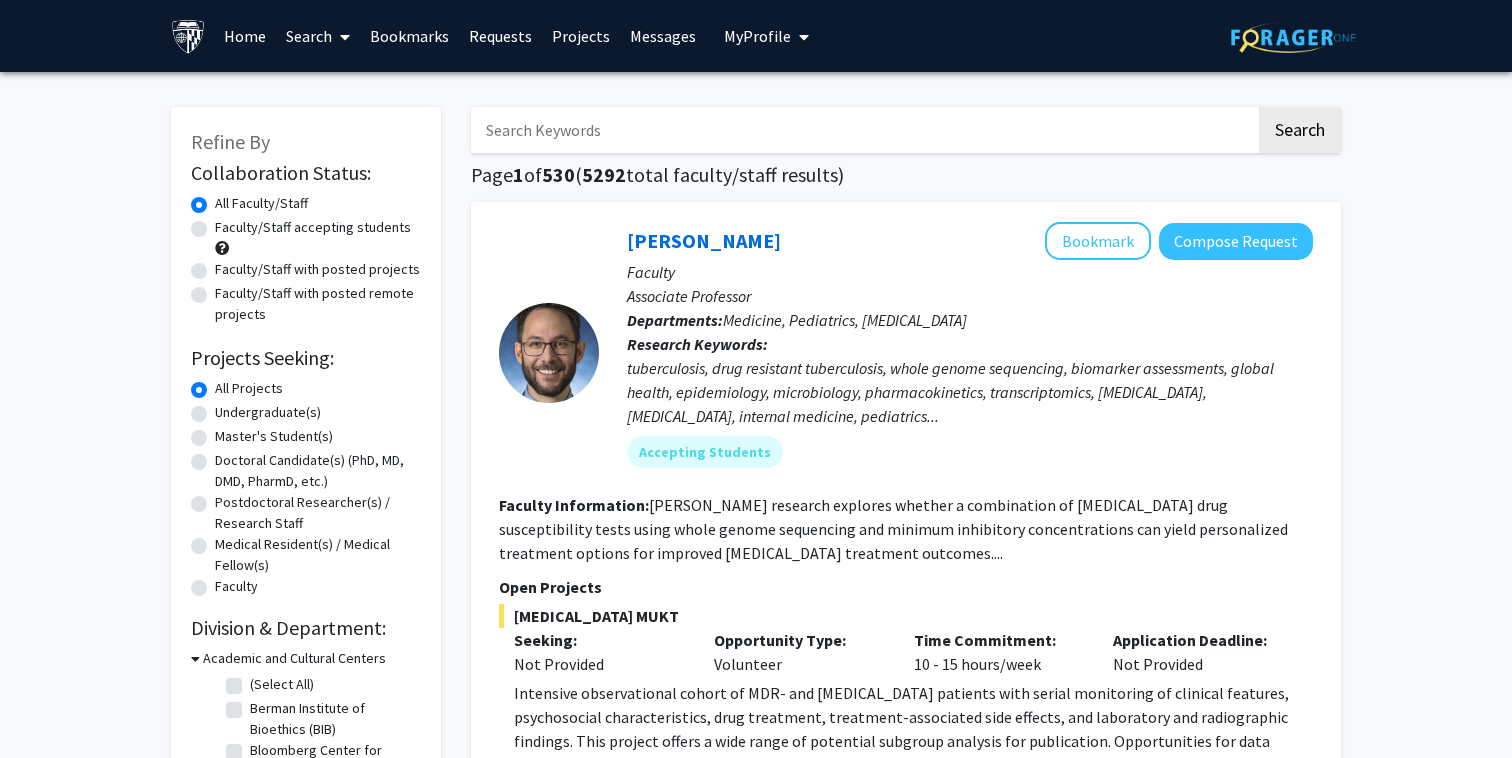 click on "Faculty/Staff with posted remote projects" 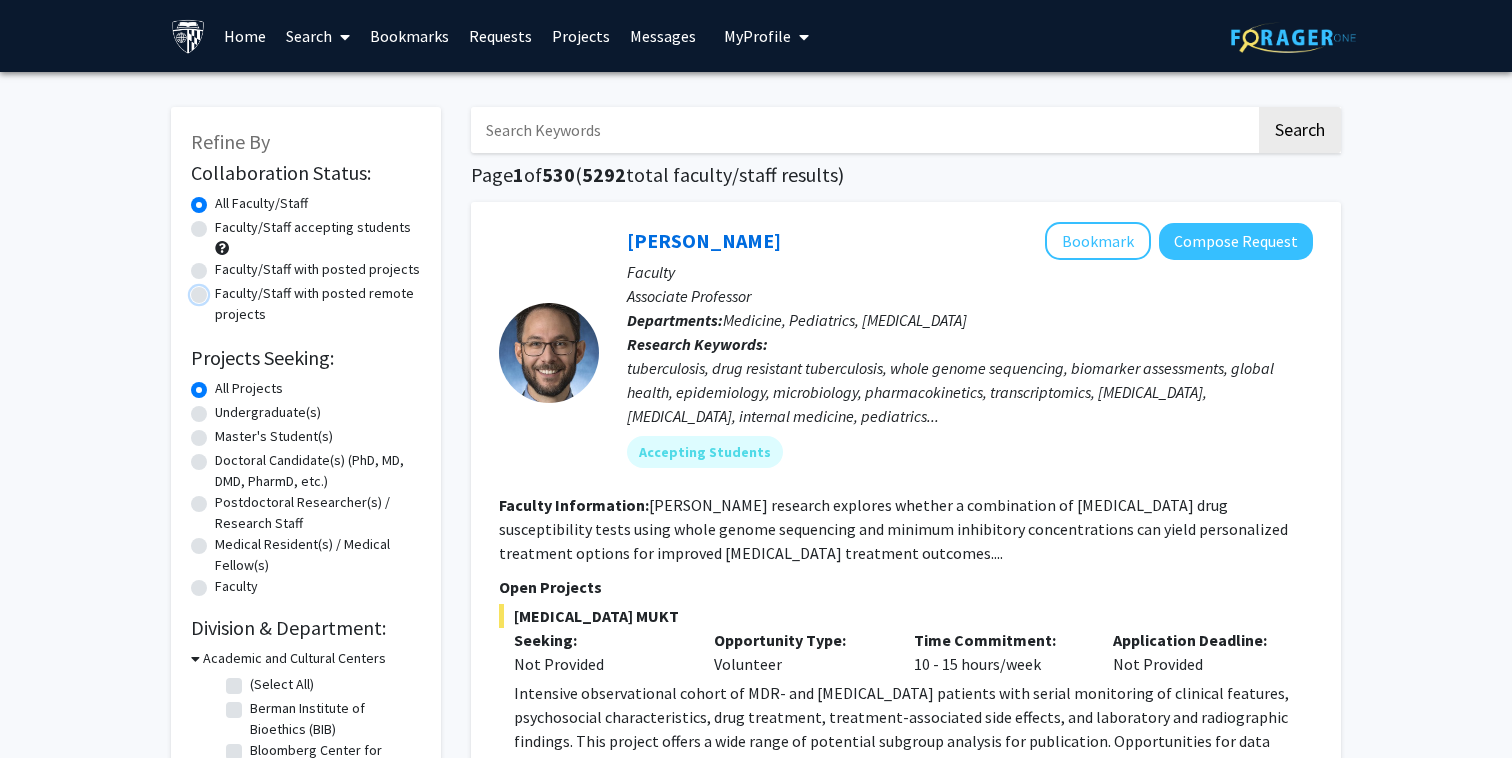 click on "Faculty/Staff with posted remote projects" at bounding box center (221, 289) 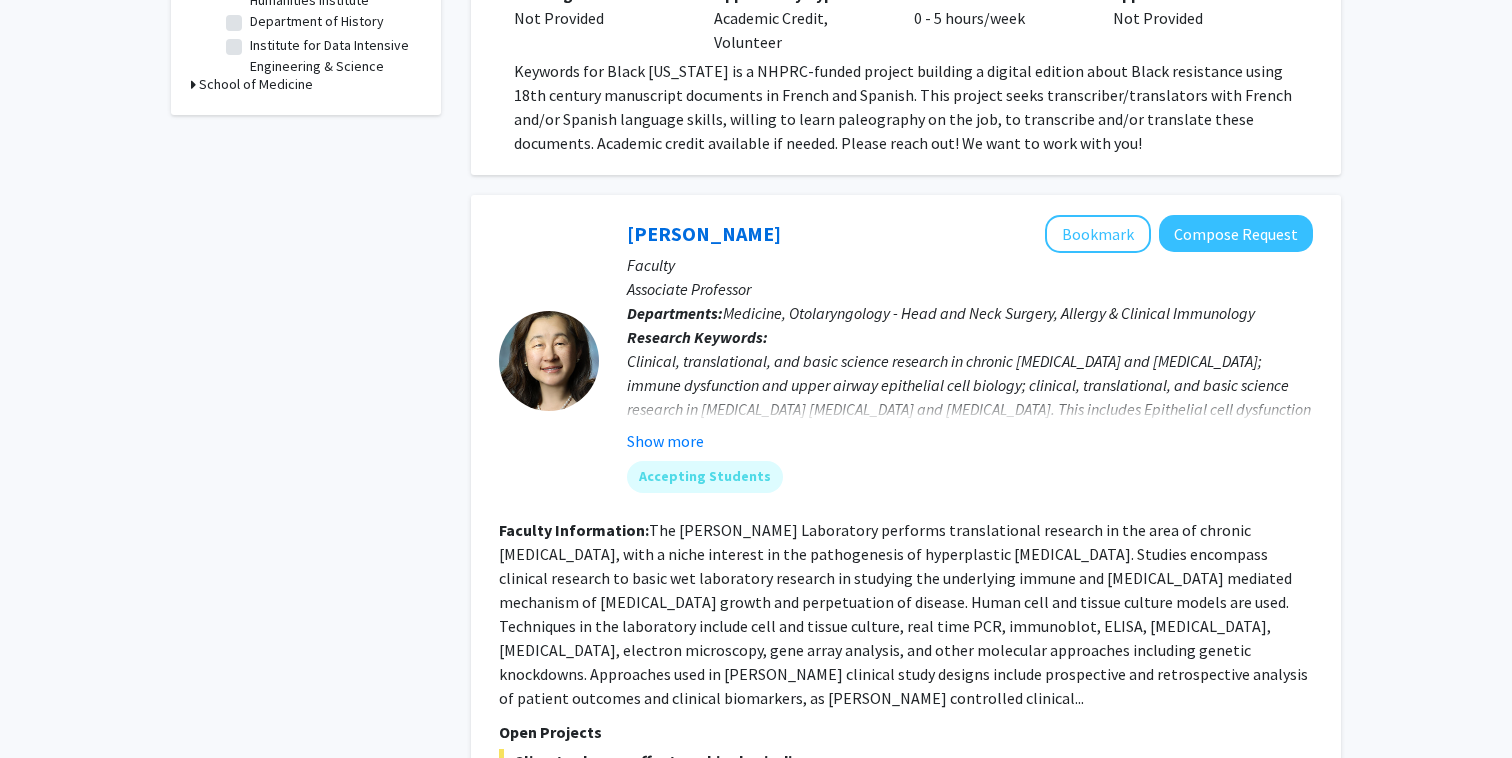 scroll, scrollTop: 797, scrollLeft: 0, axis: vertical 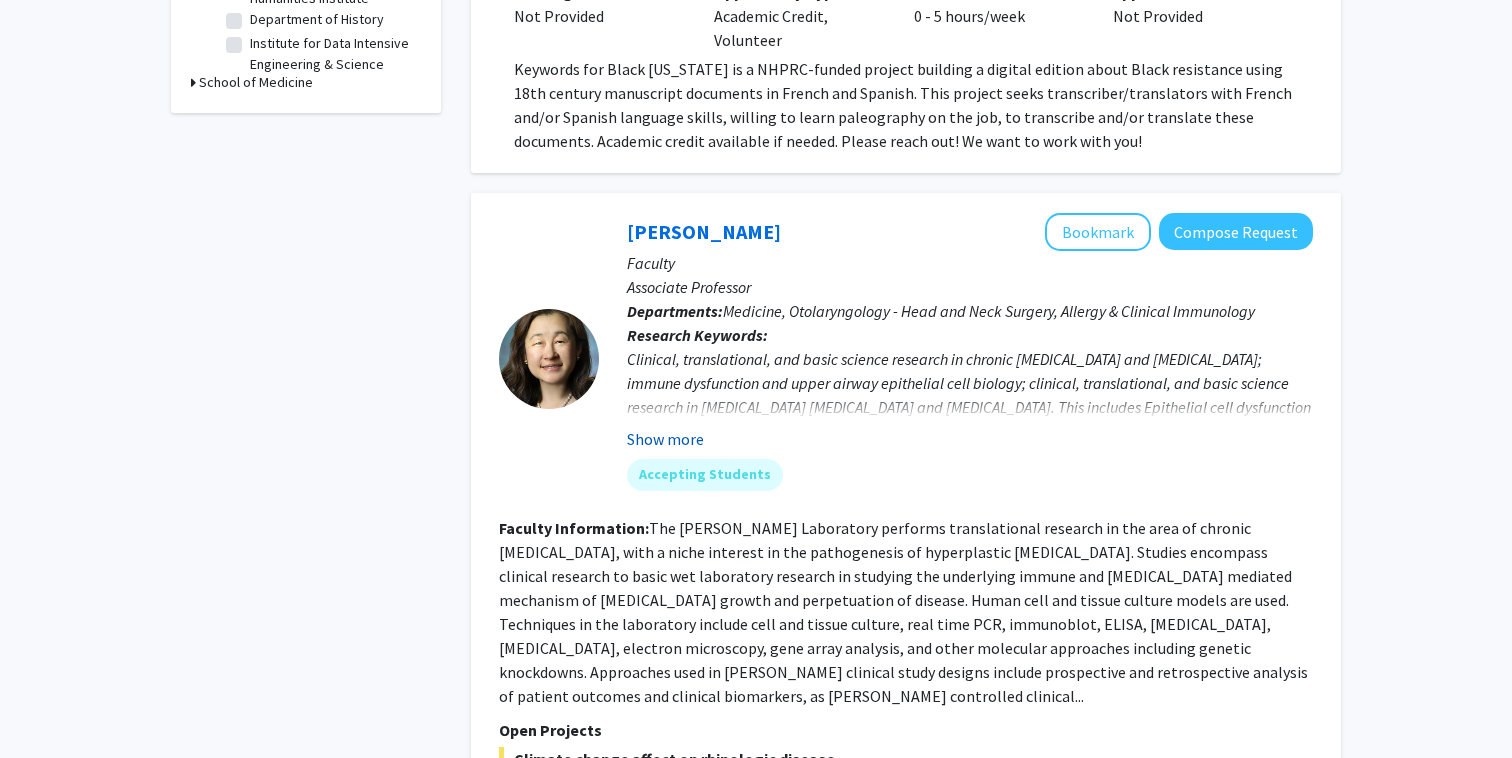 click on "Show more" 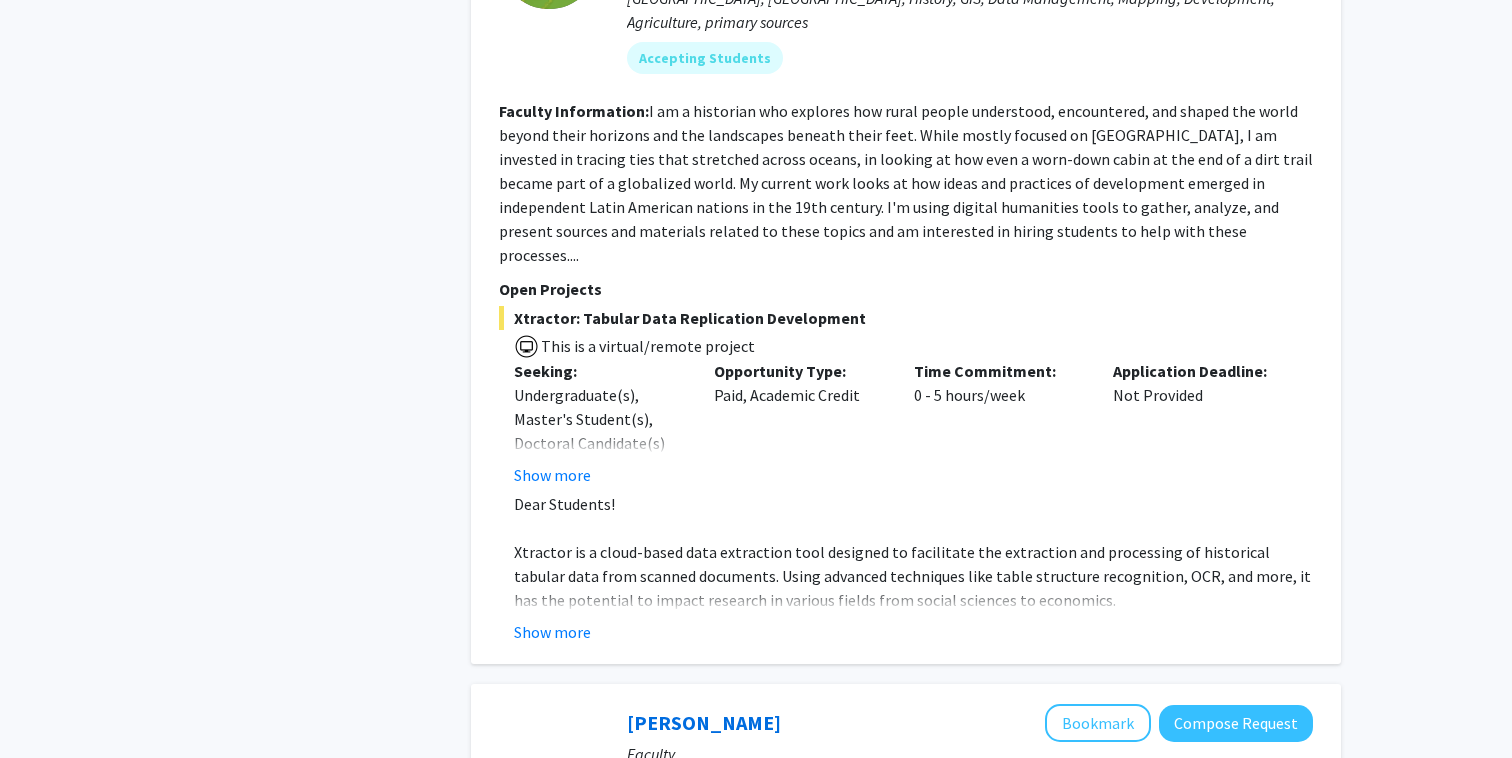 scroll, scrollTop: 2956, scrollLeft: 0, axis: vertical 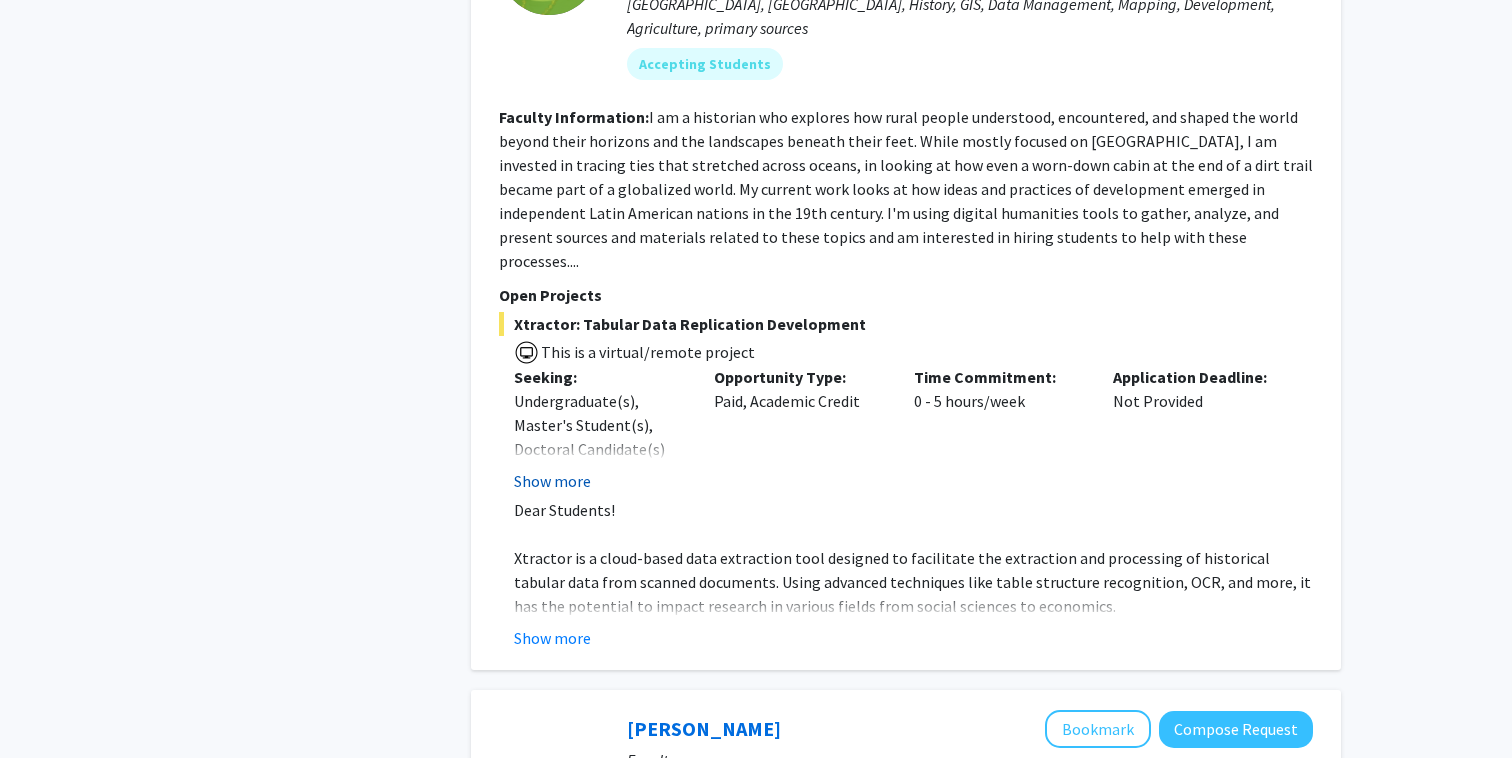 click on "Show more" 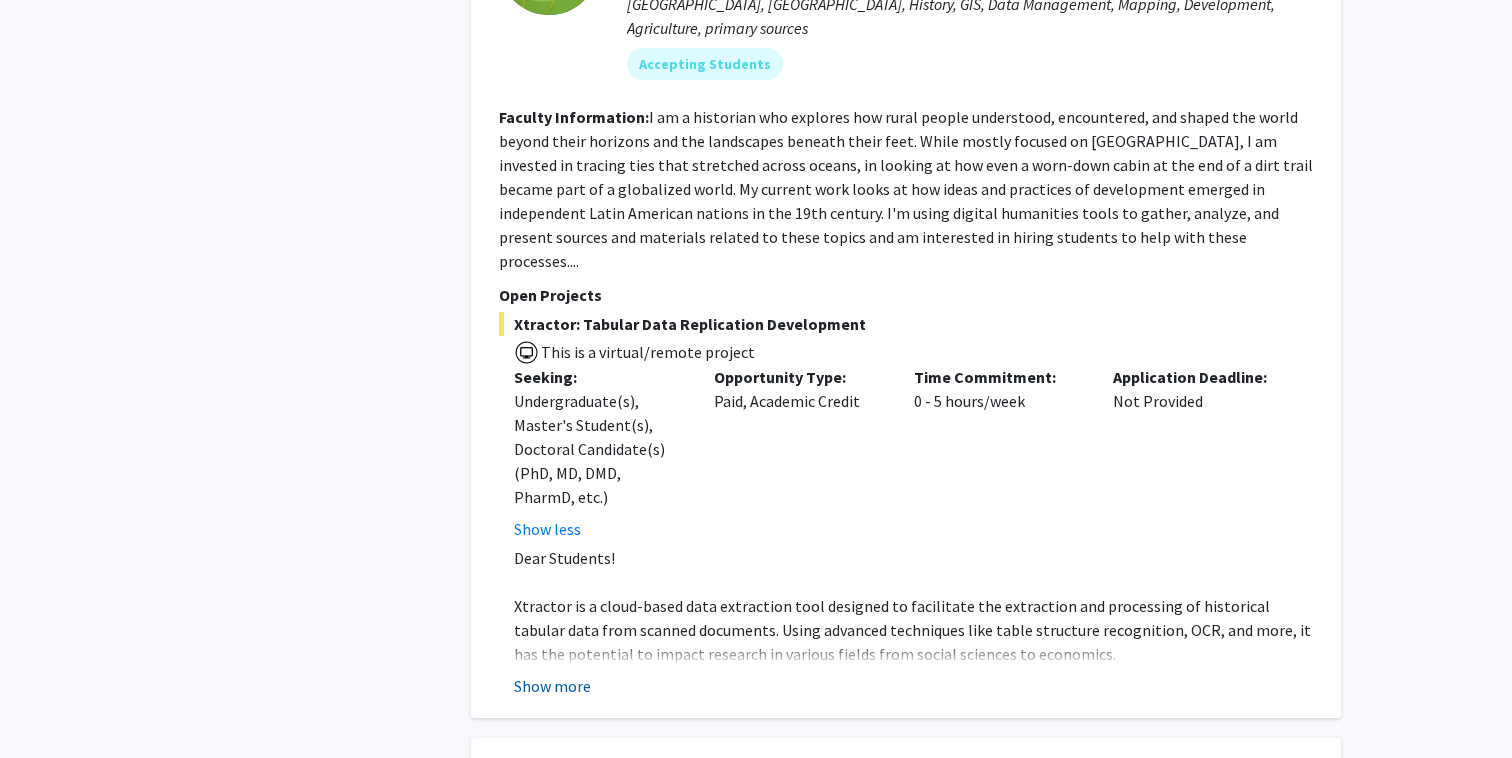 click on "Show more" 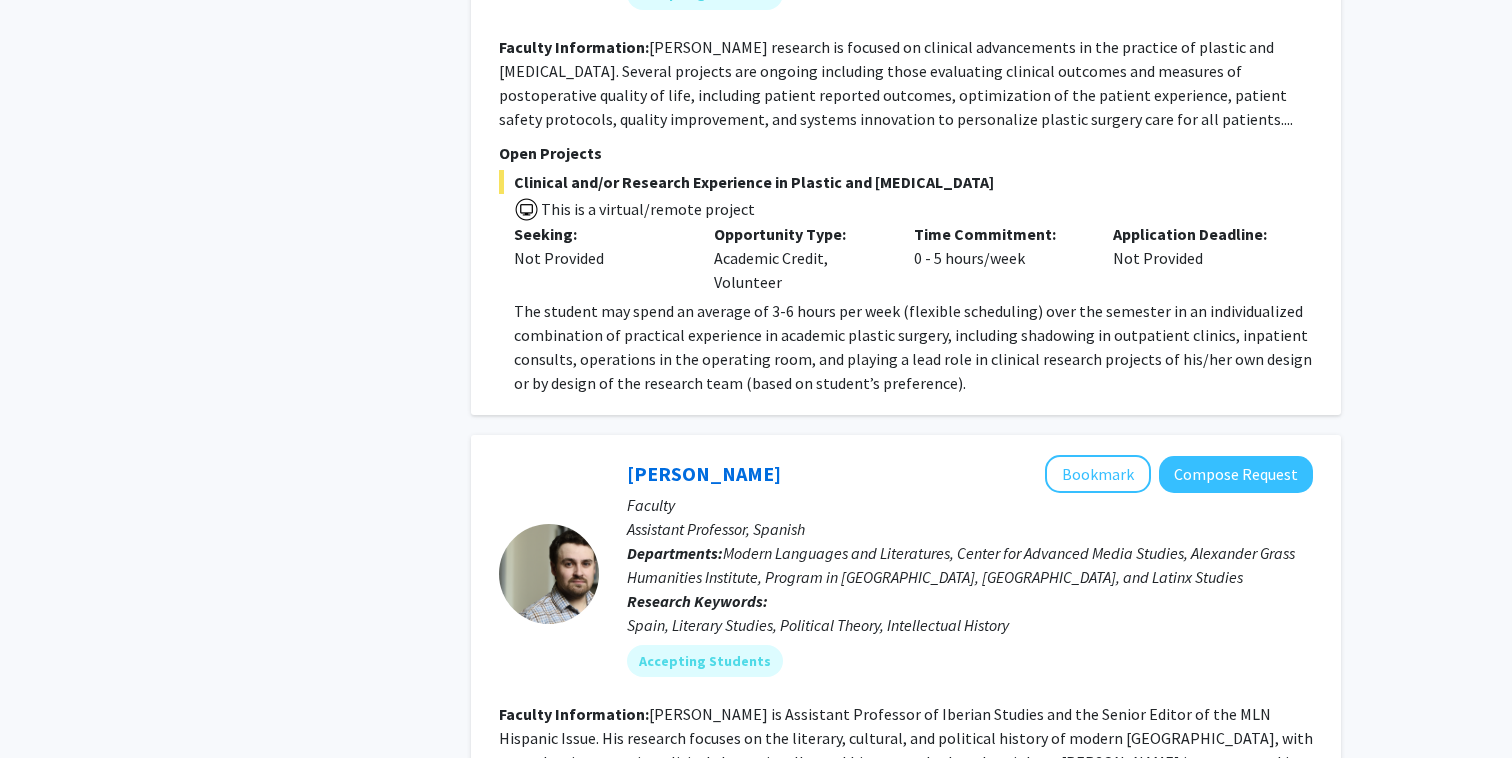 scroll, scrollTop: 5788, scrollLeft: 0, axis: vertical 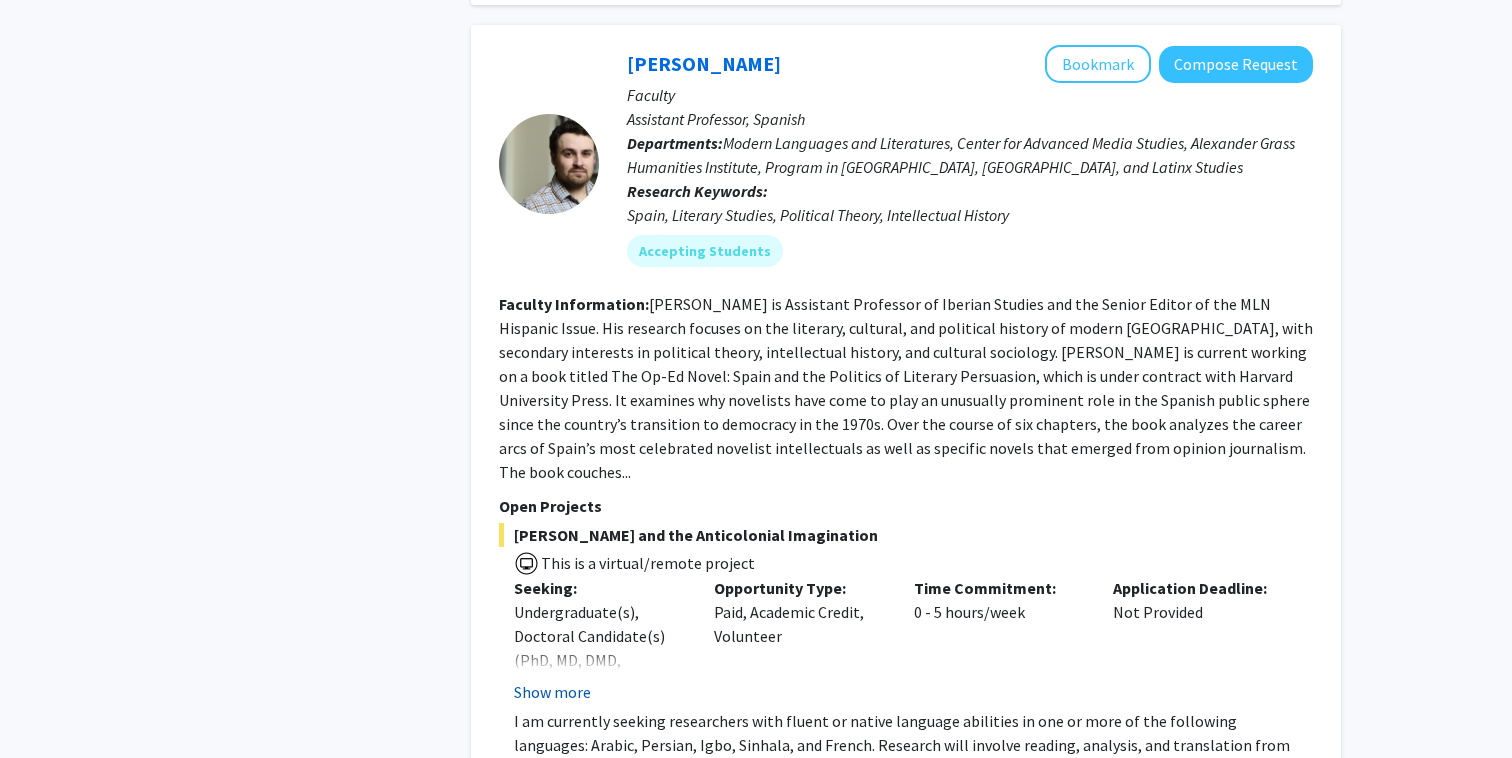 click on "Show more" 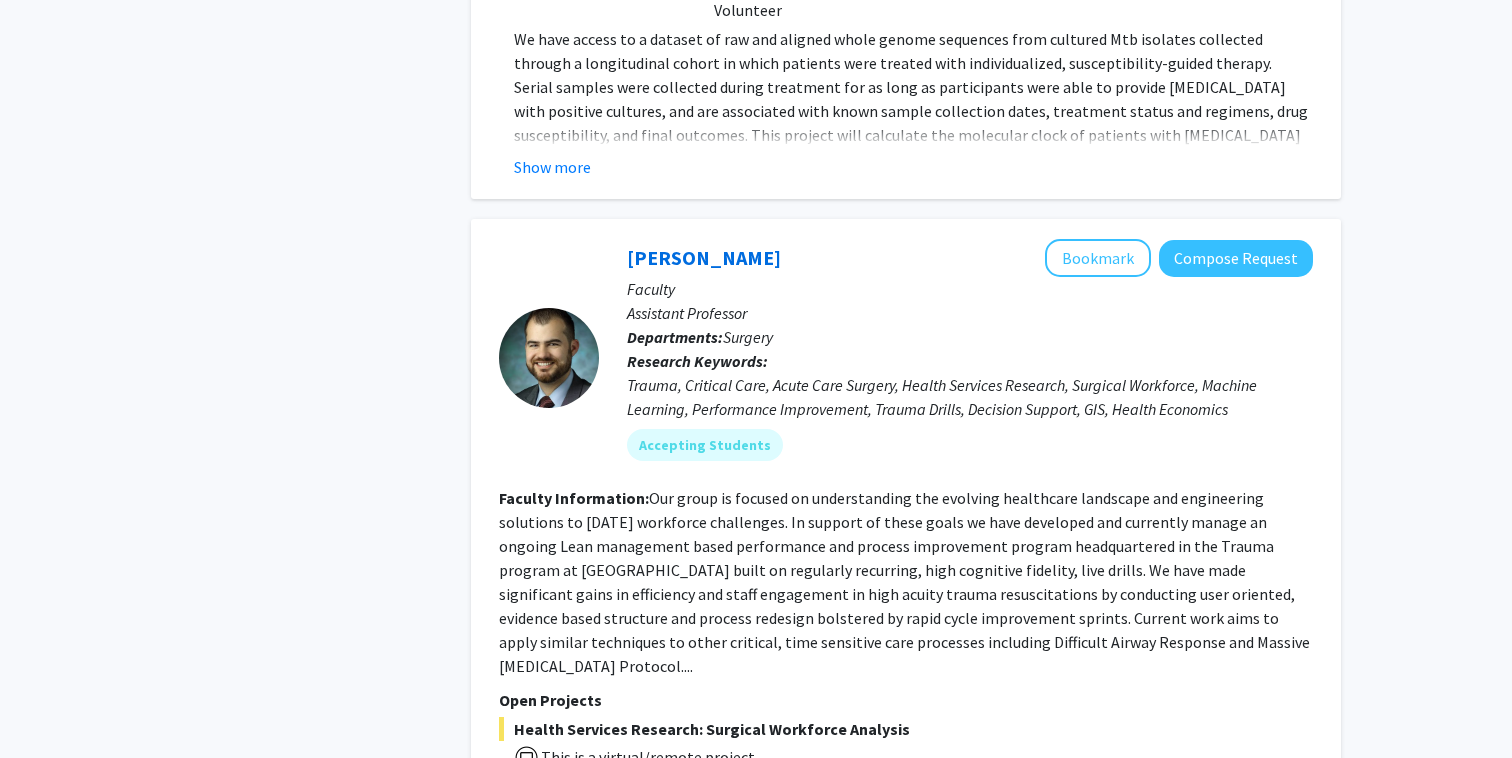 scroll, scrollTop: 7593, scrollLeft: 0, axis: vertical 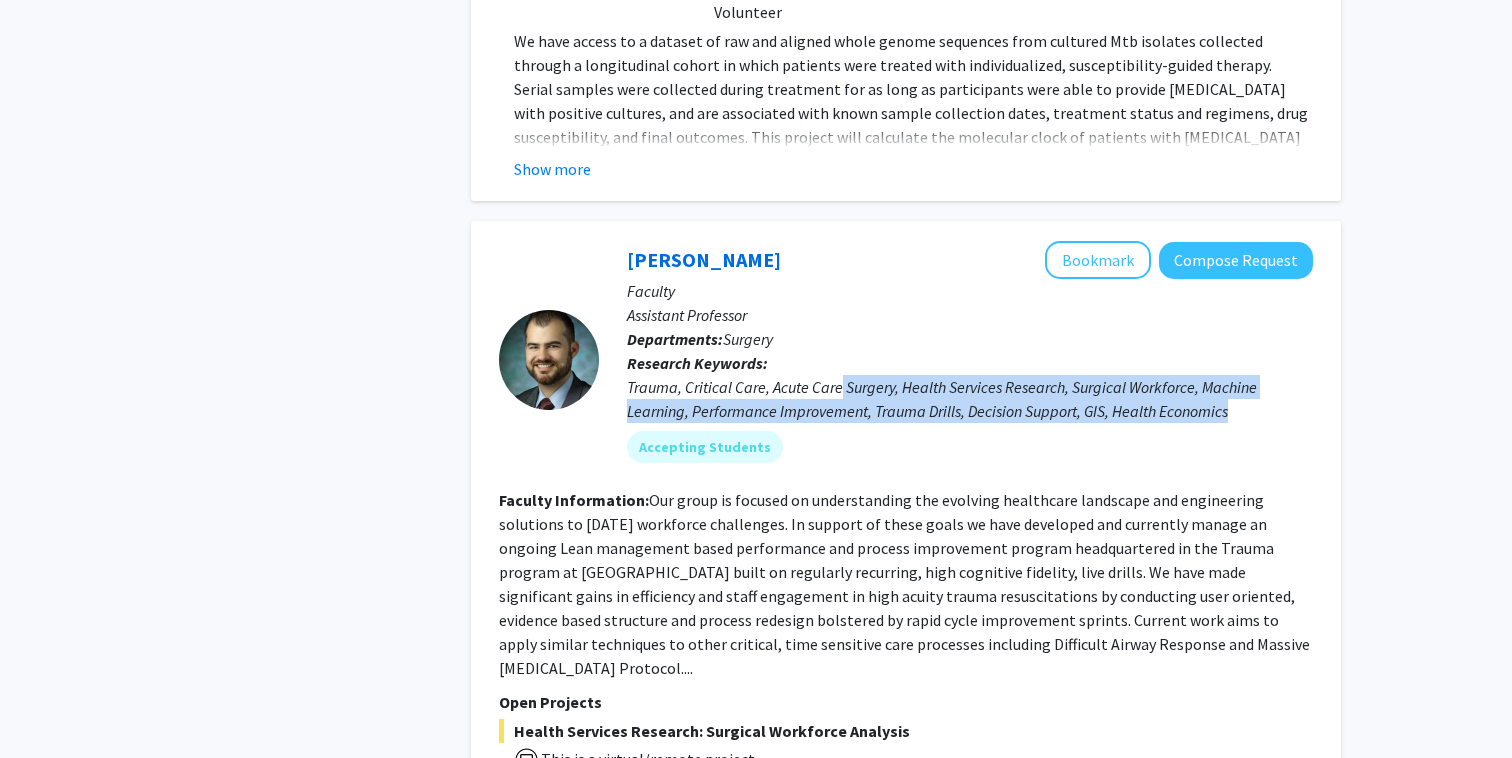drag, startPoint x: 859, startPoint y: 230, endPoint x: 843, endPoint y: 196, distance: 37.576588 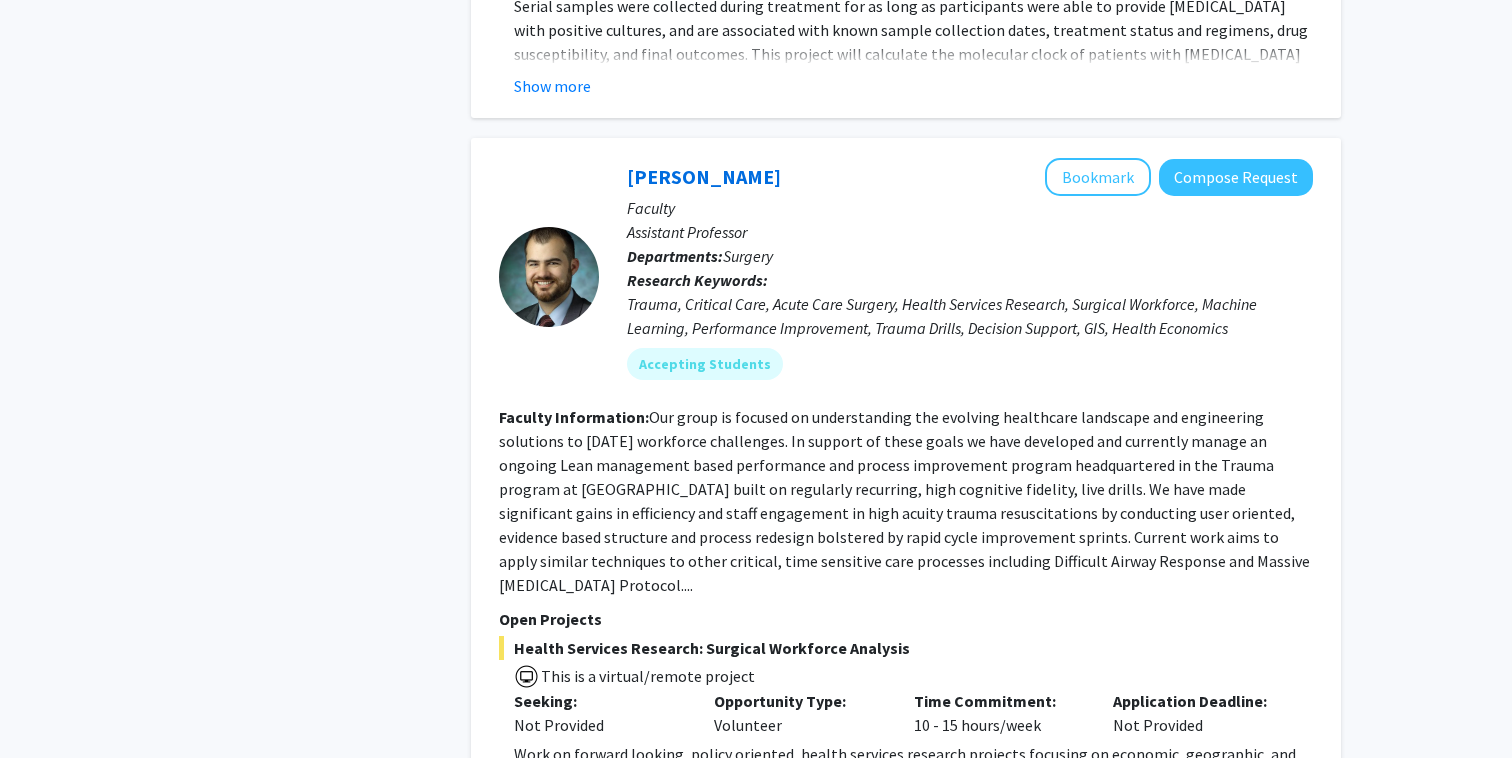 scroll, scrollTop: 7681, scrollLeft: 0, axis: vertical 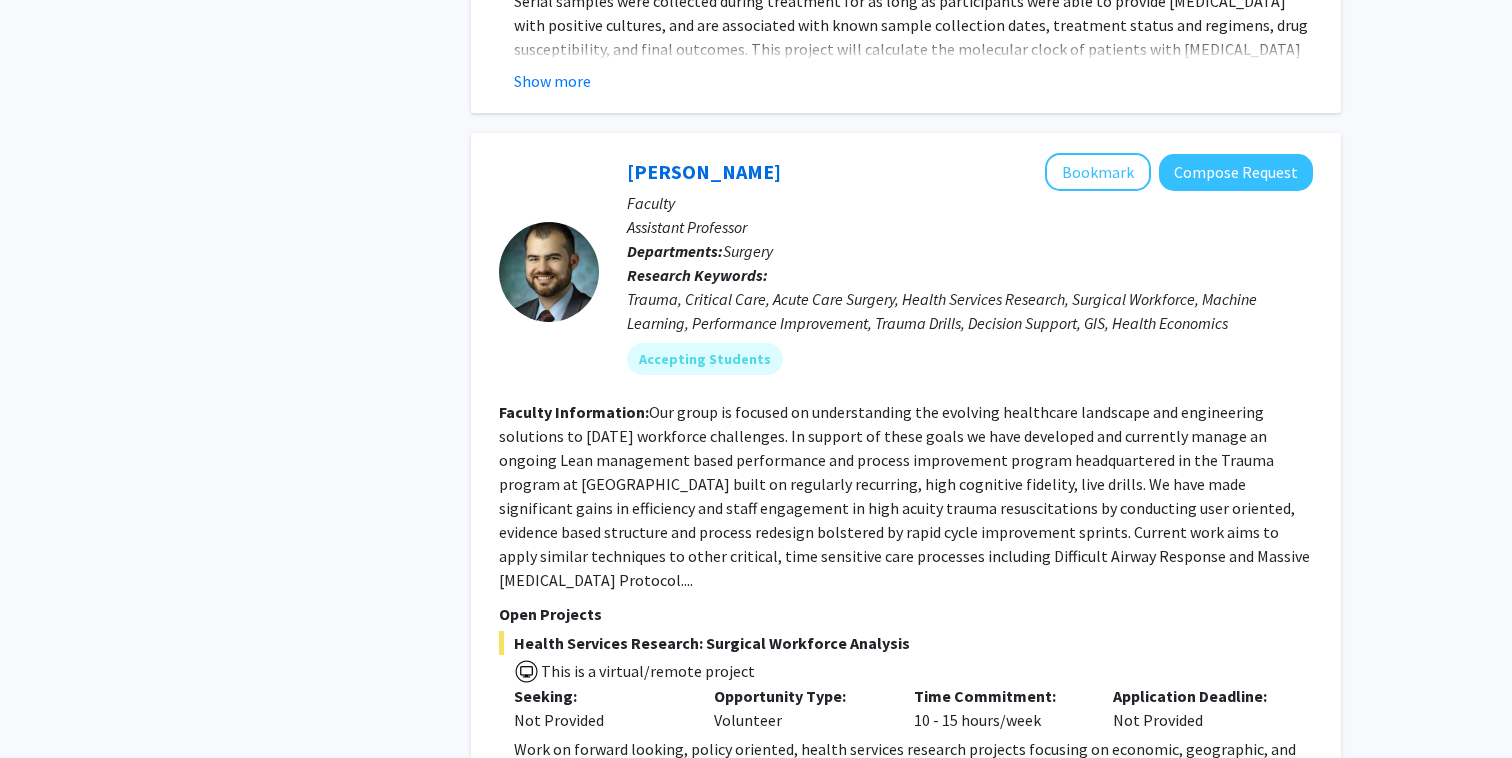 drag, startPoint x: 919, startPoint y: 638, endPoint x: 923, endPoint y: 623, distance: 15.524175 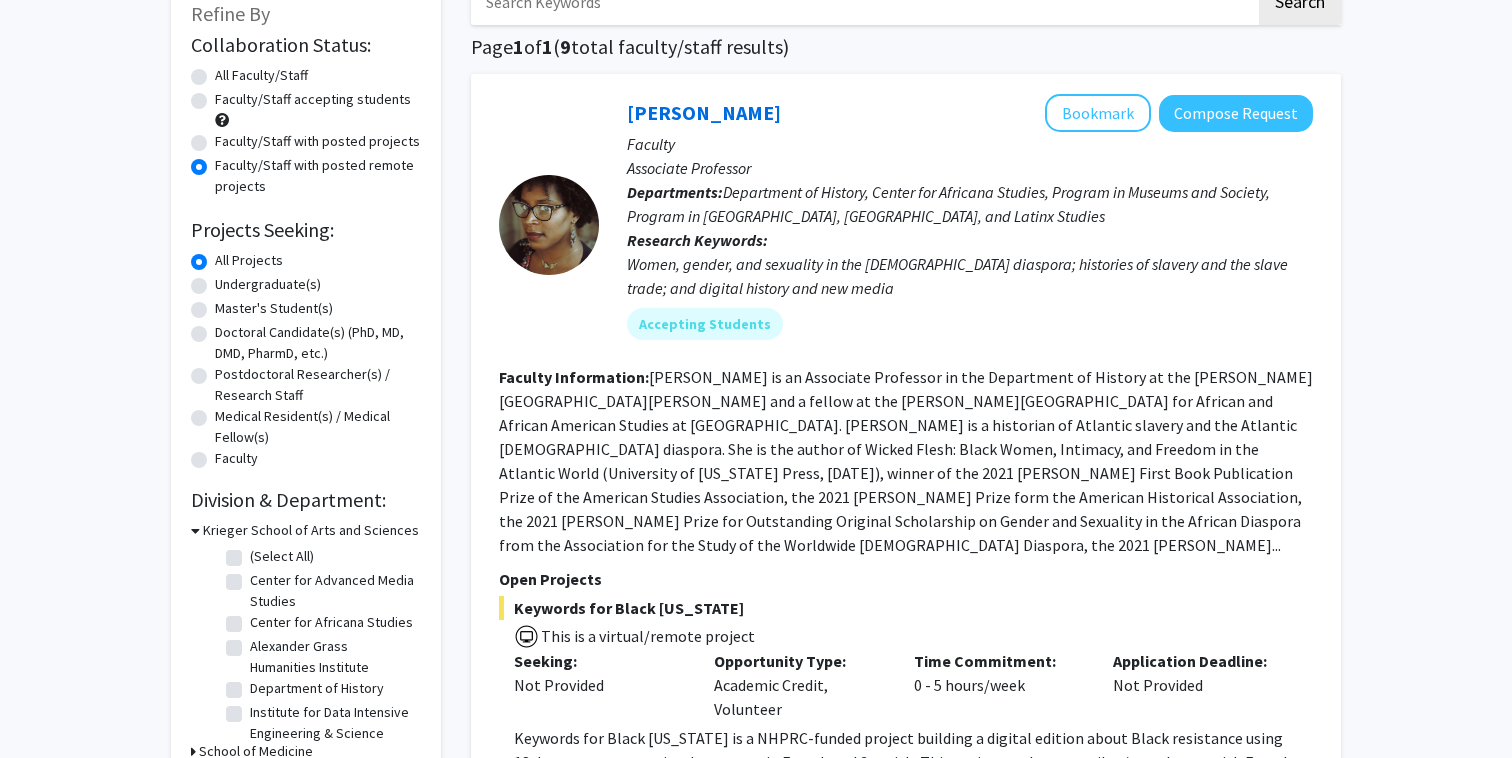 scroll, scrollTop: 0, scrollLeft: 0, axis: both 